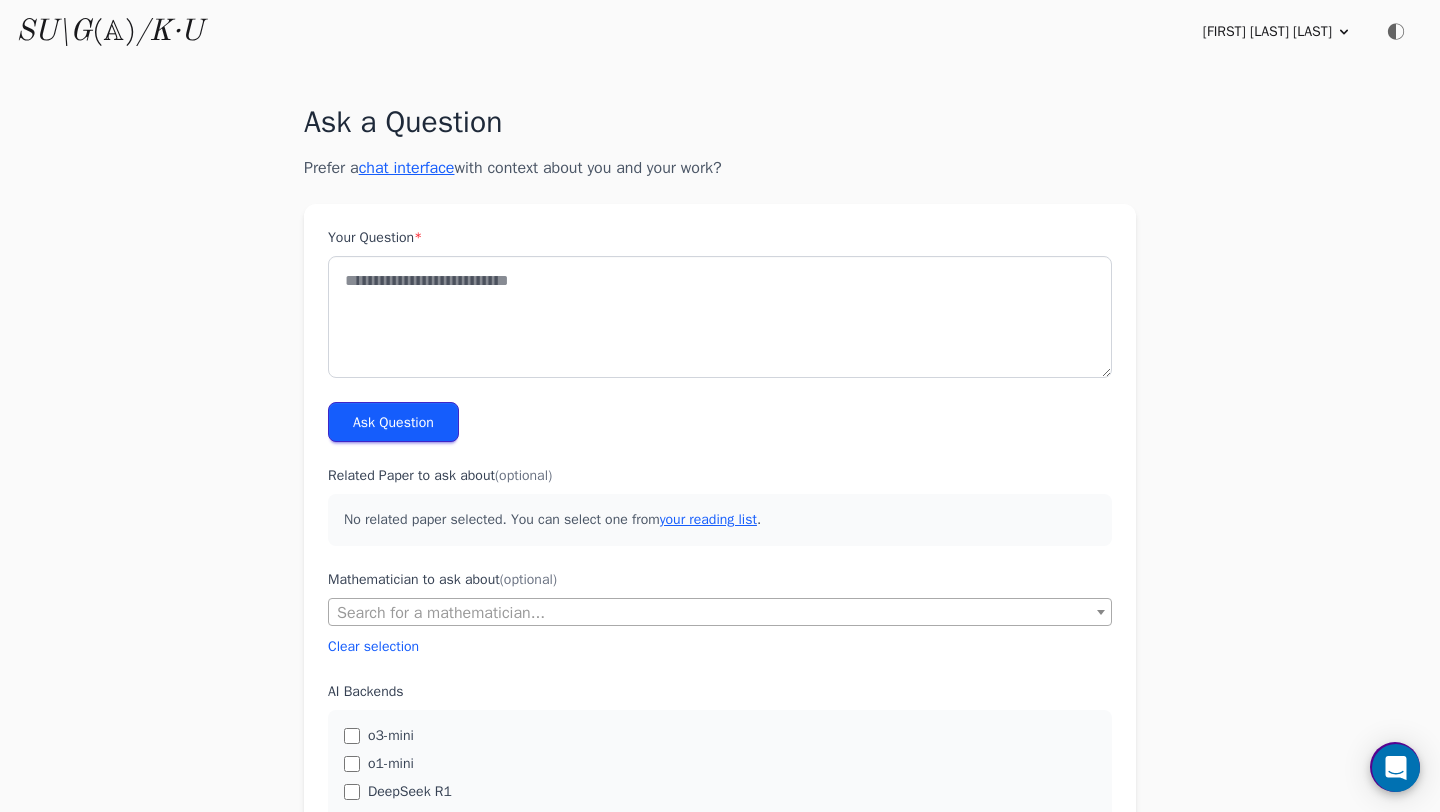 scroll, scrollTop: 0, scrollLeft: 0, axis: both 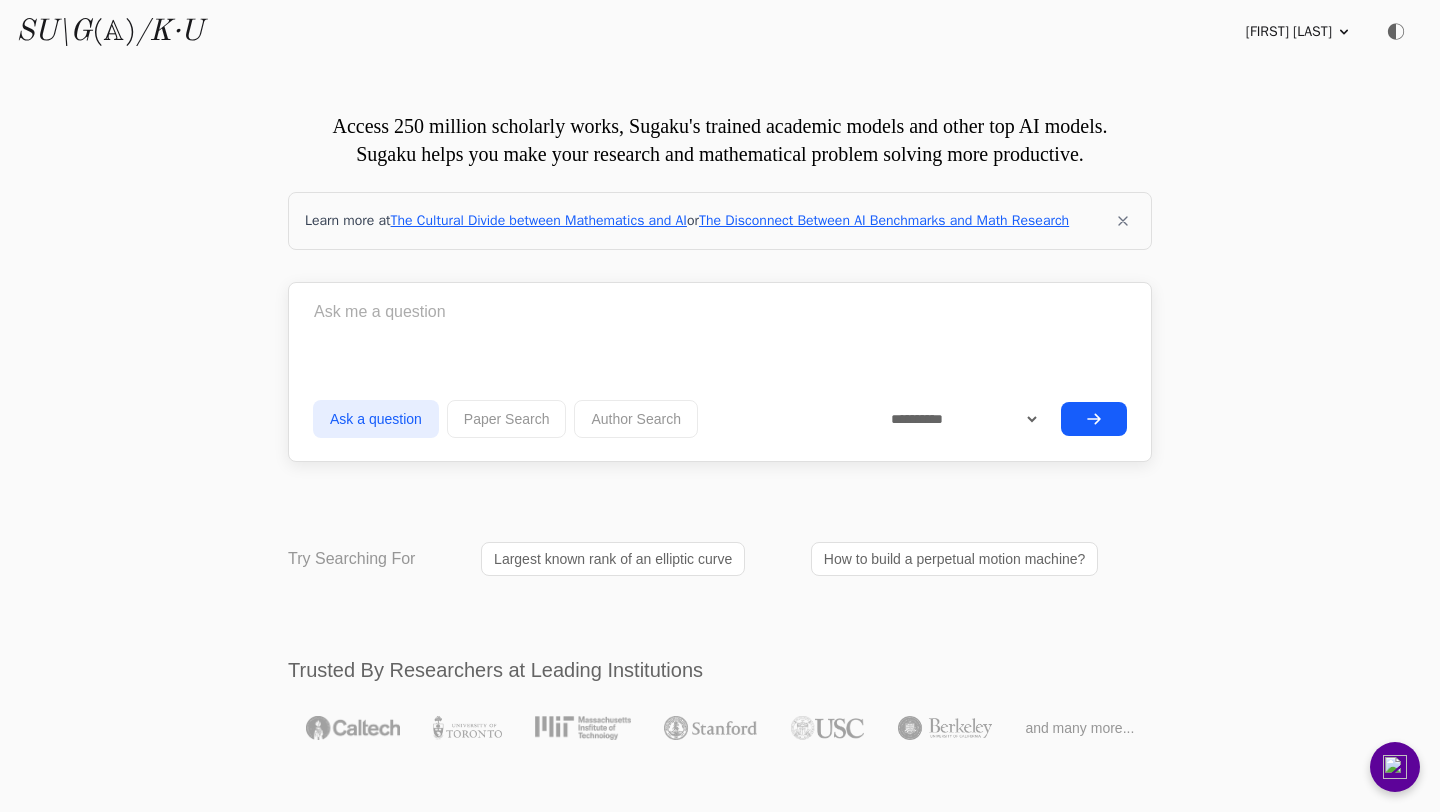 click at bounding box center (720, 312) 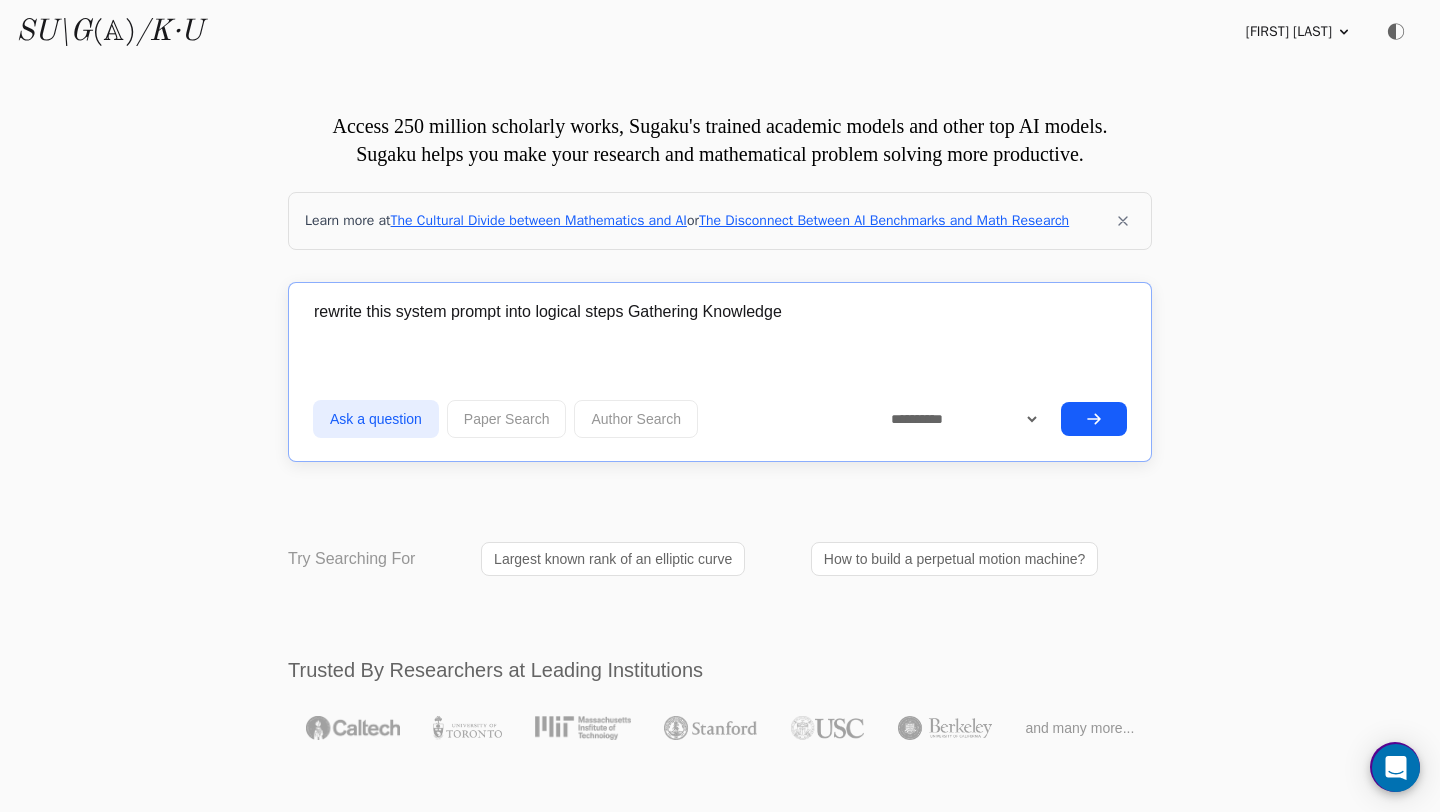 click on "rewrite this system prompt into logical steps Gathering Knowledge" at bounding box center [720, 312] 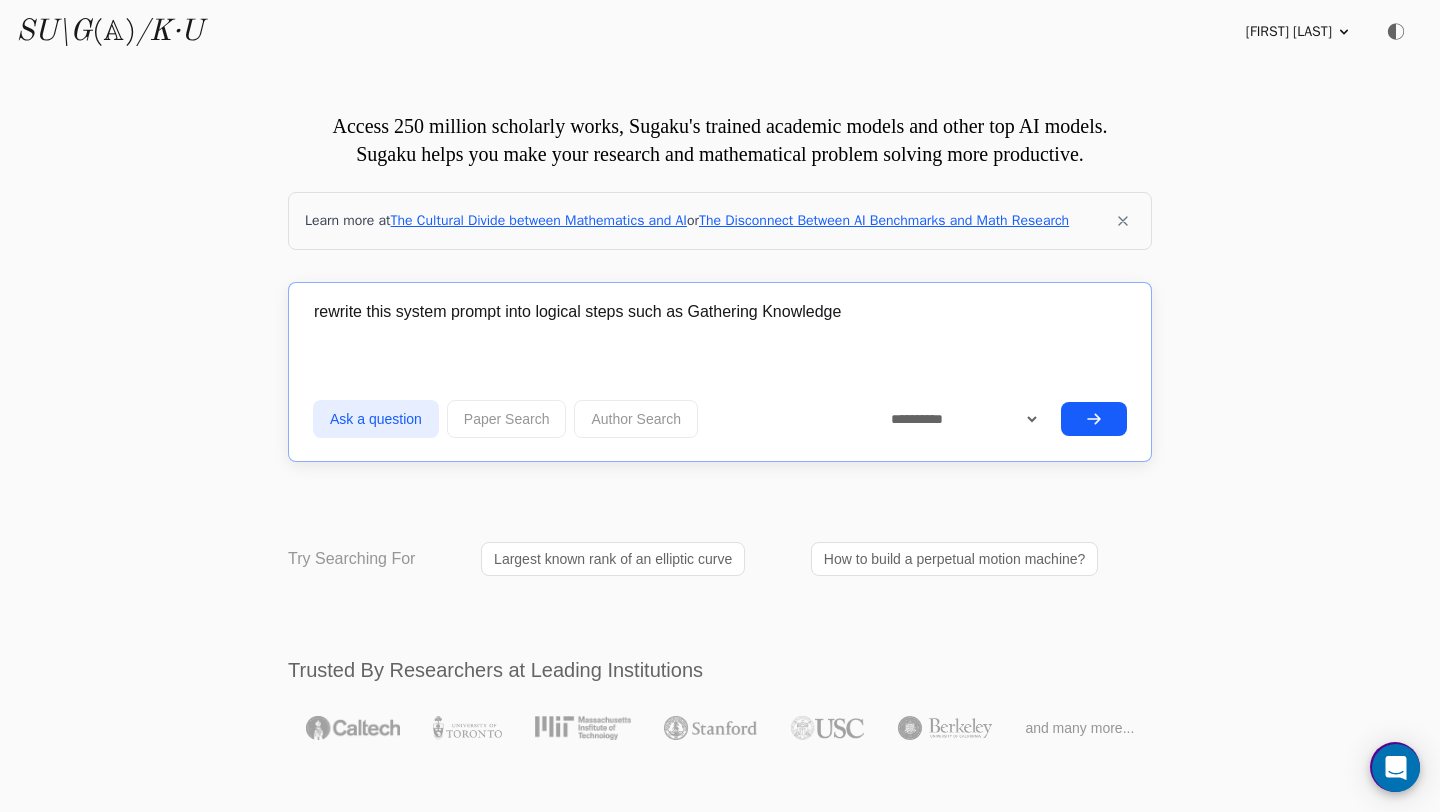 click on "rewrite this system prompt into logical steps such as Gathering Knowledge" at bounding box center [720, 312] 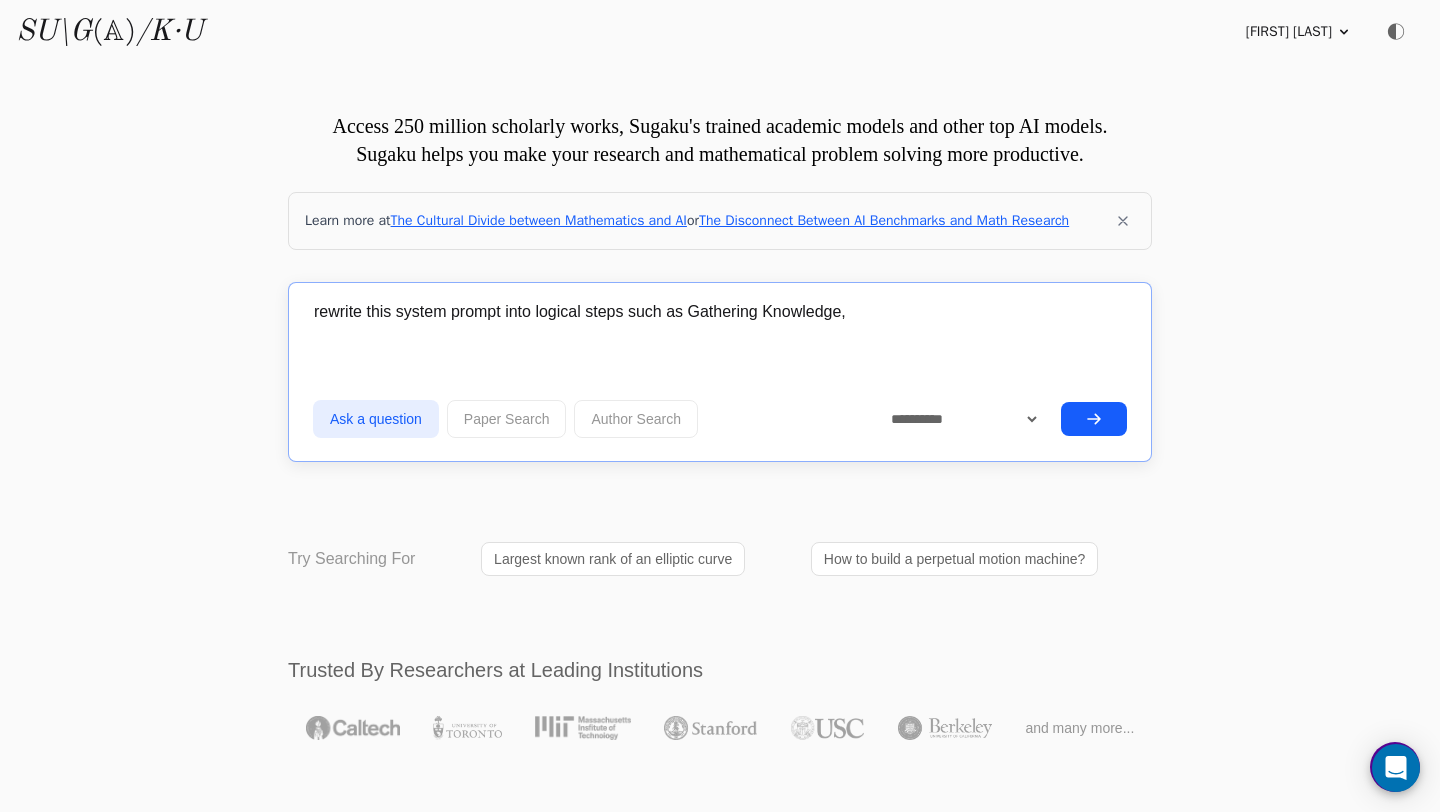 paste on "Intent Clarification" 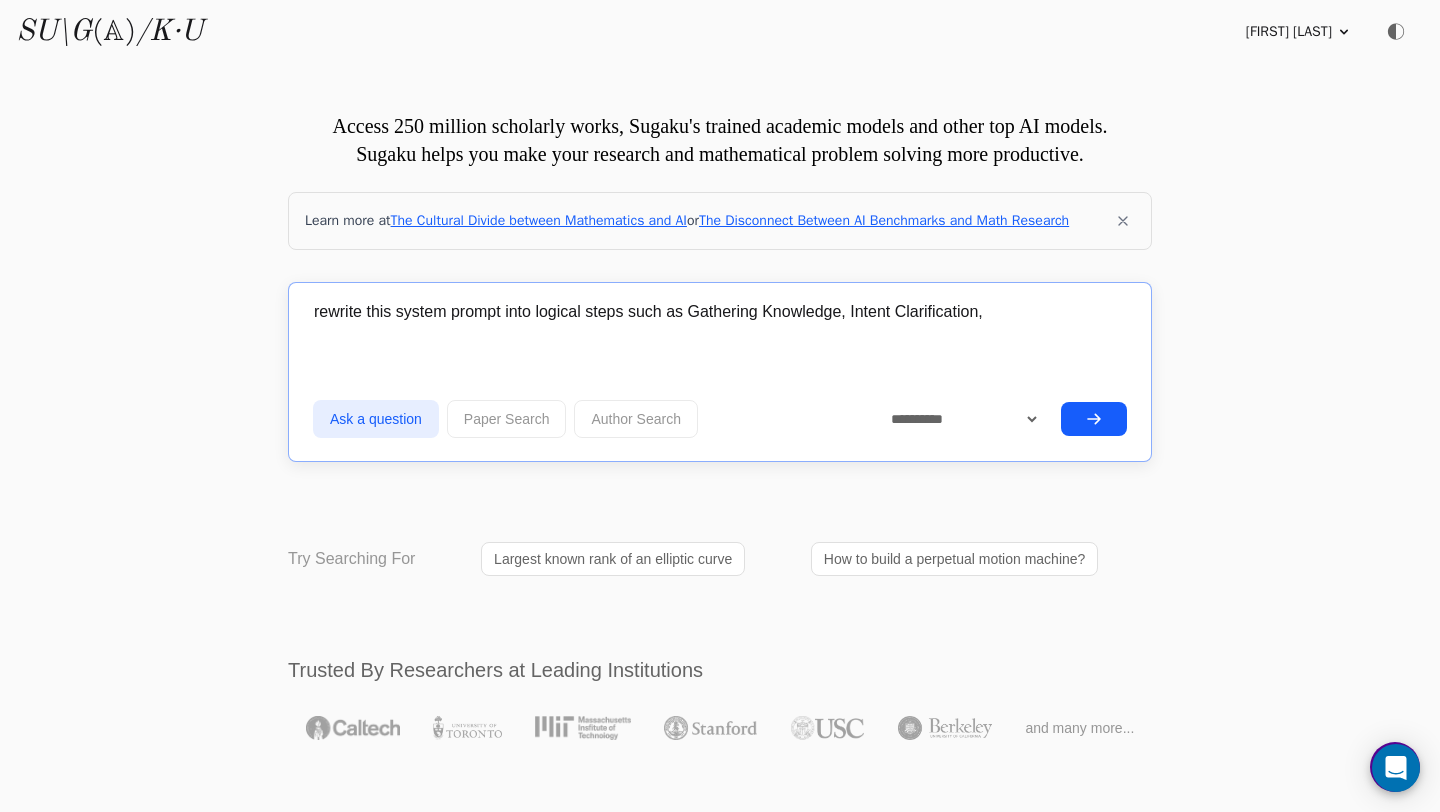 paste on "Reality Validation" 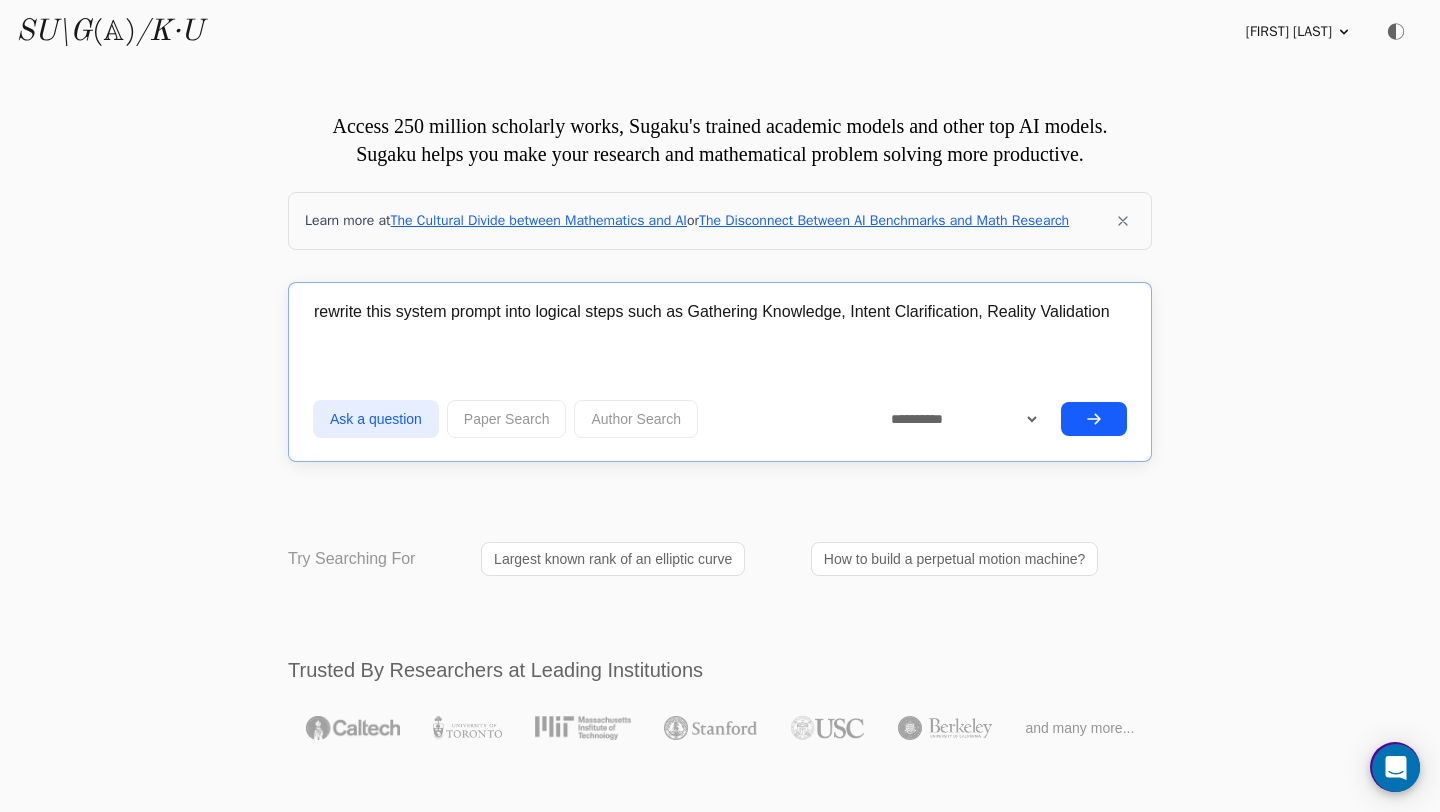 click on "rewrite this system prompt into logical steps such as Gathering Knowledge, Intent Clarification, Reality Validation" at bounding box center [720, 312] 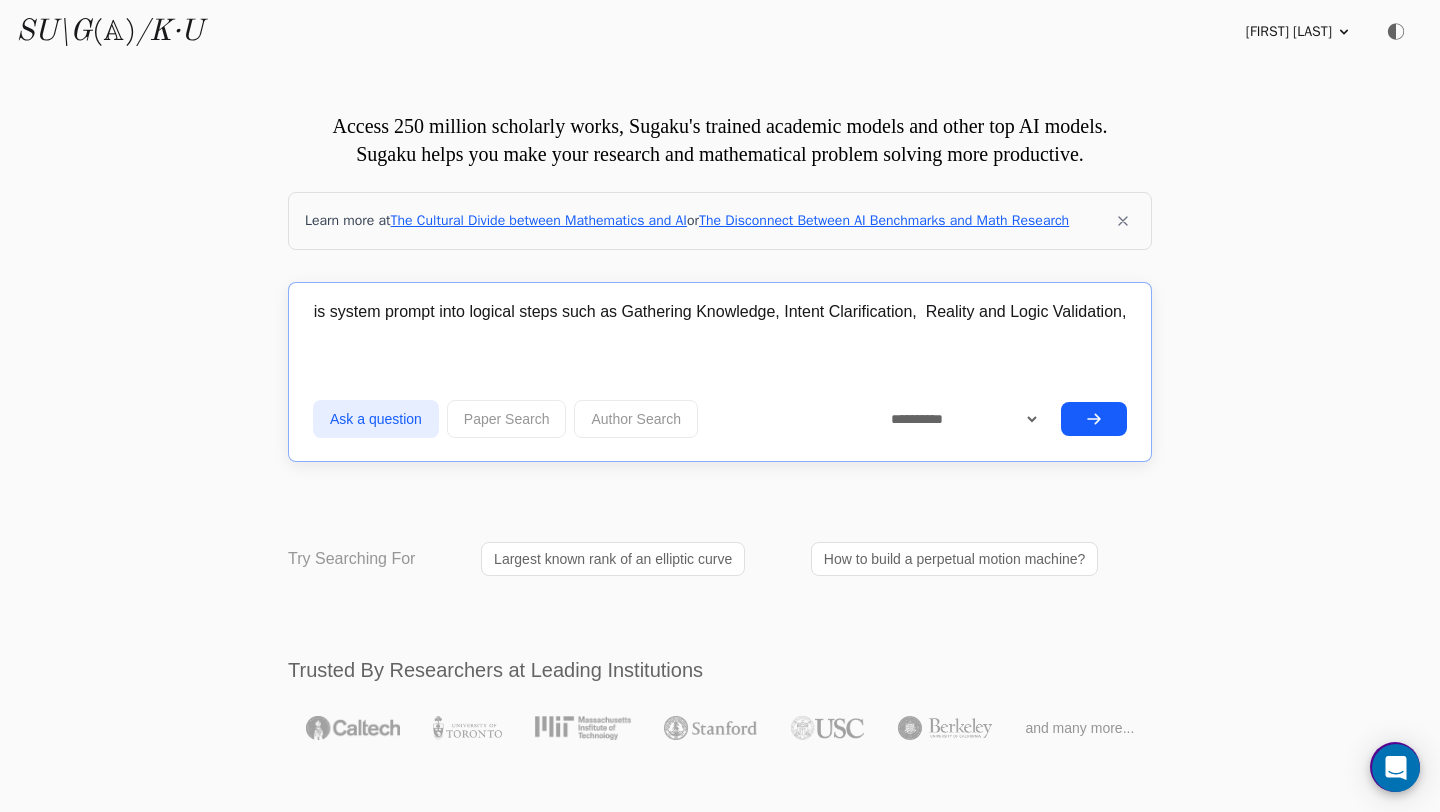 scroll, scrollTop: 0, scrollLeft: 70, axis: horizontal 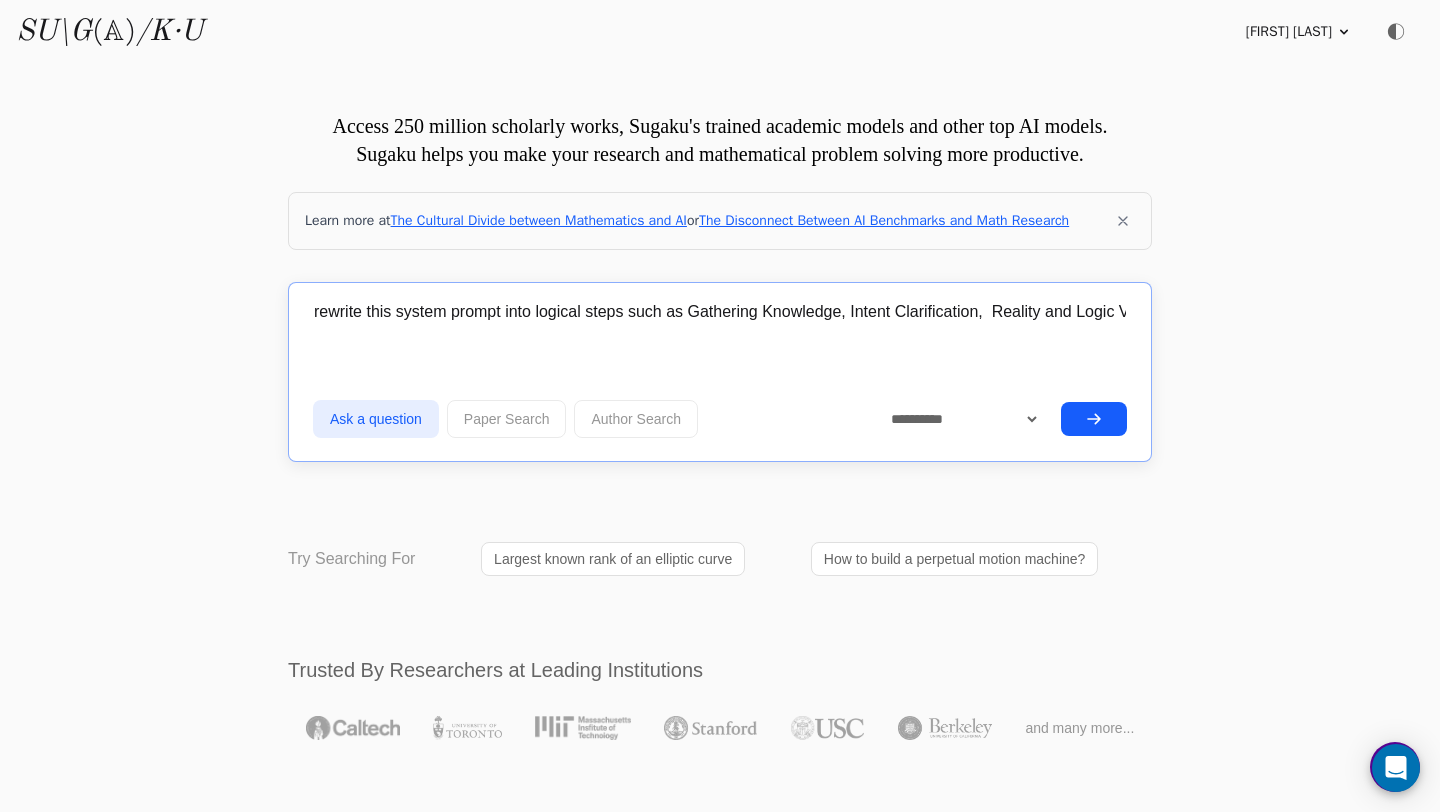 click on "rewrite this system prompt into logical steps such as Gathering Knowledge, Intent Clarification,  Reality and Logic Validation," at bounding box center [720, 312] 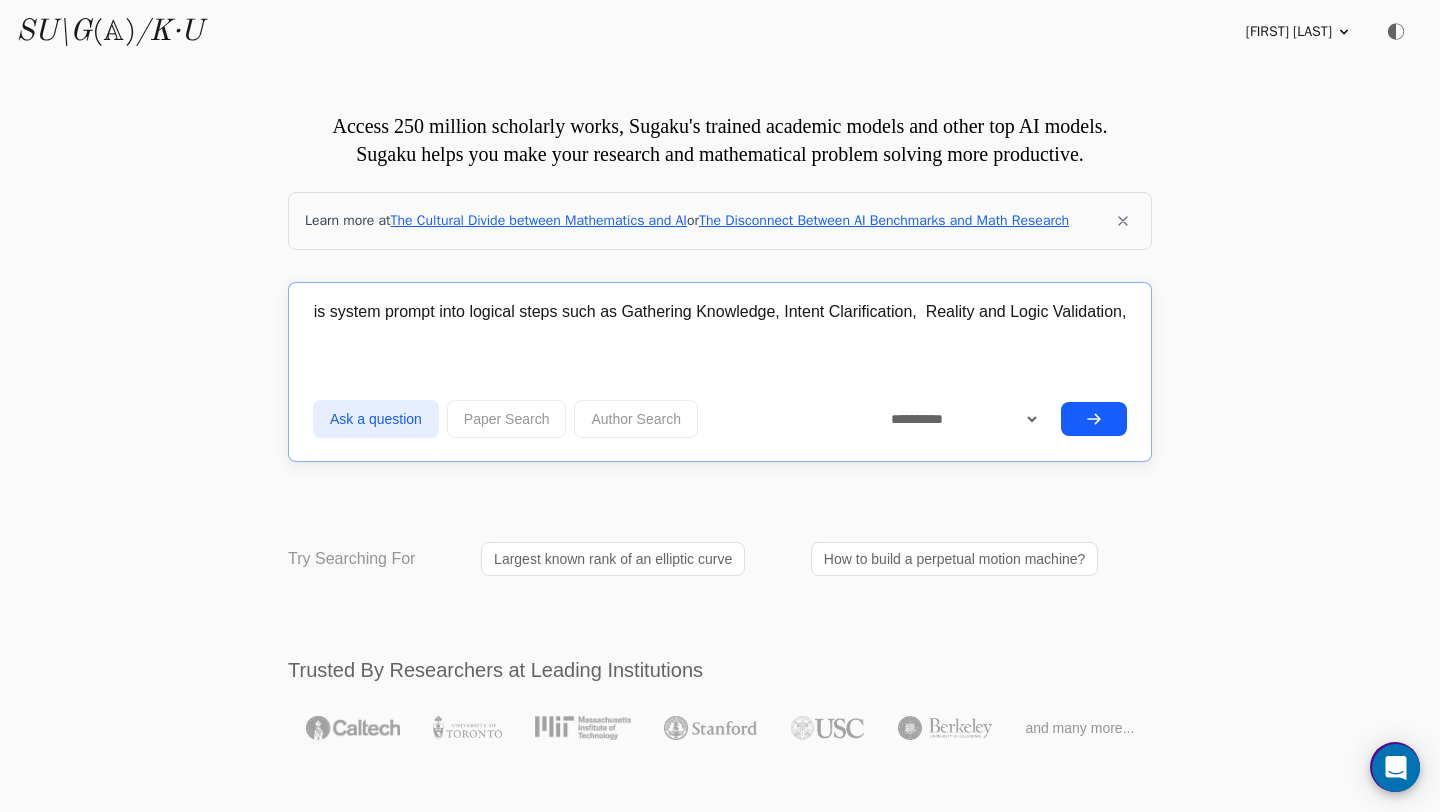 paste on "Divide and Conquer" 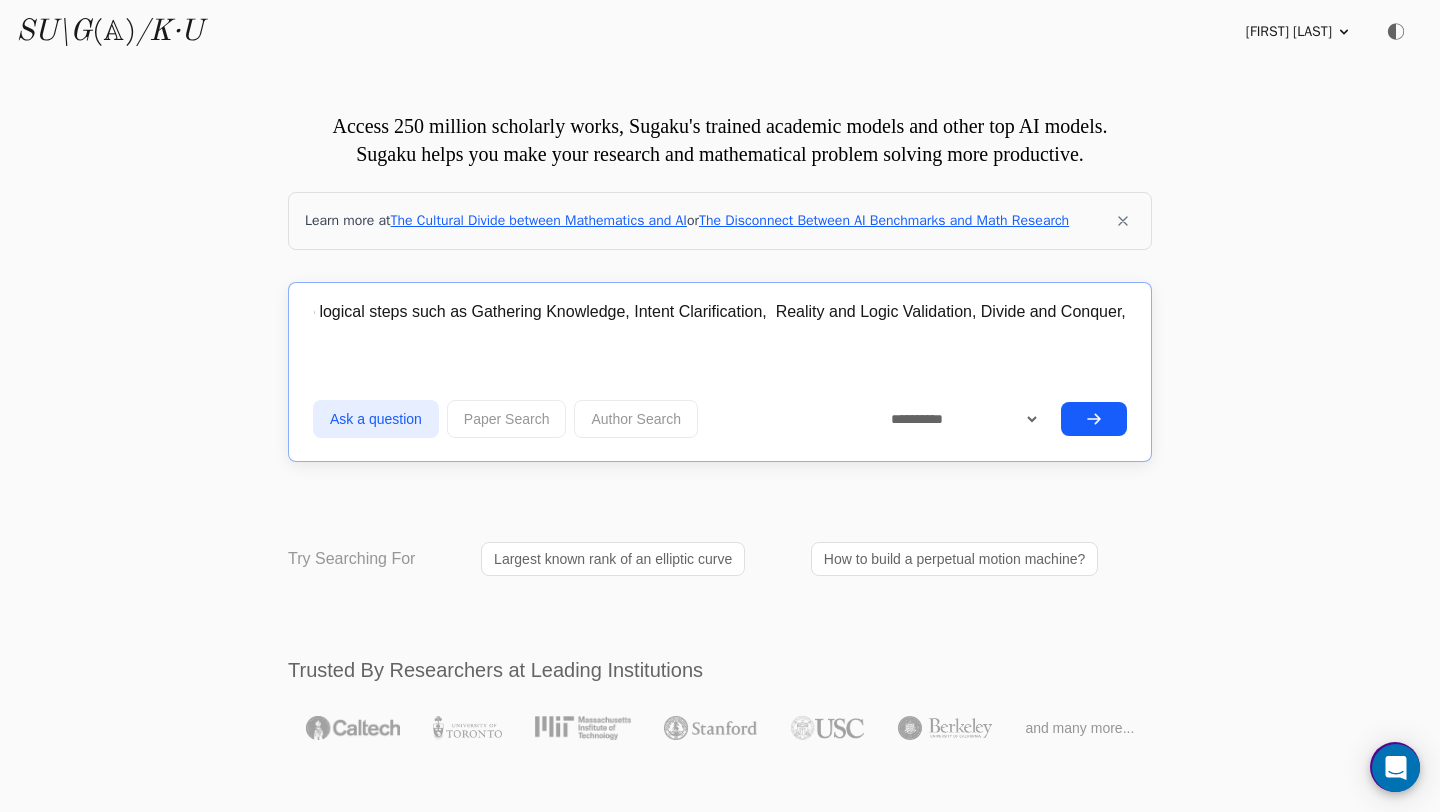 scroll, scrollTop: 0, scrollLeft: 0, axis: both 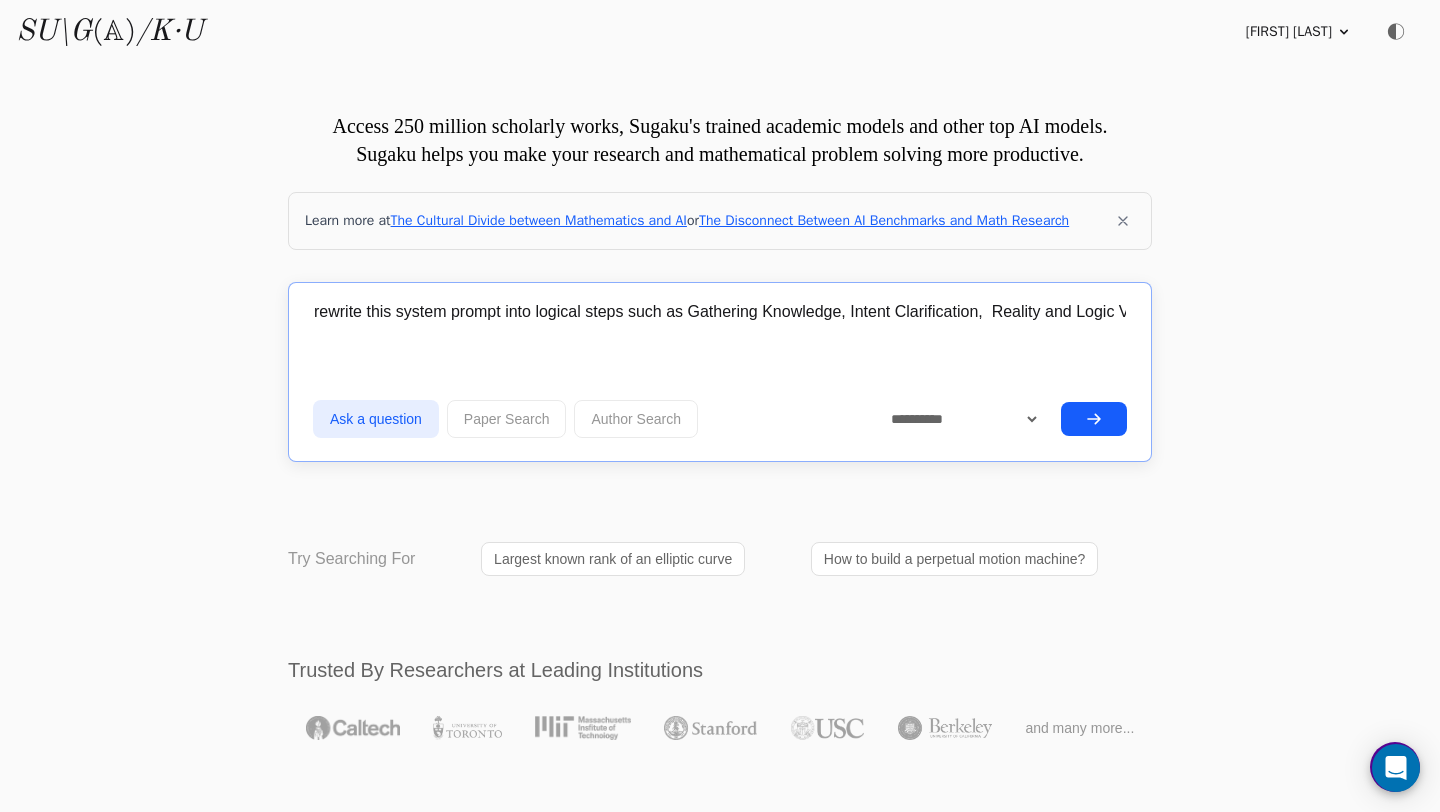 paste on "Hypothesis Generation & Competitive Evaluation (Agent Swarm Simulation)" 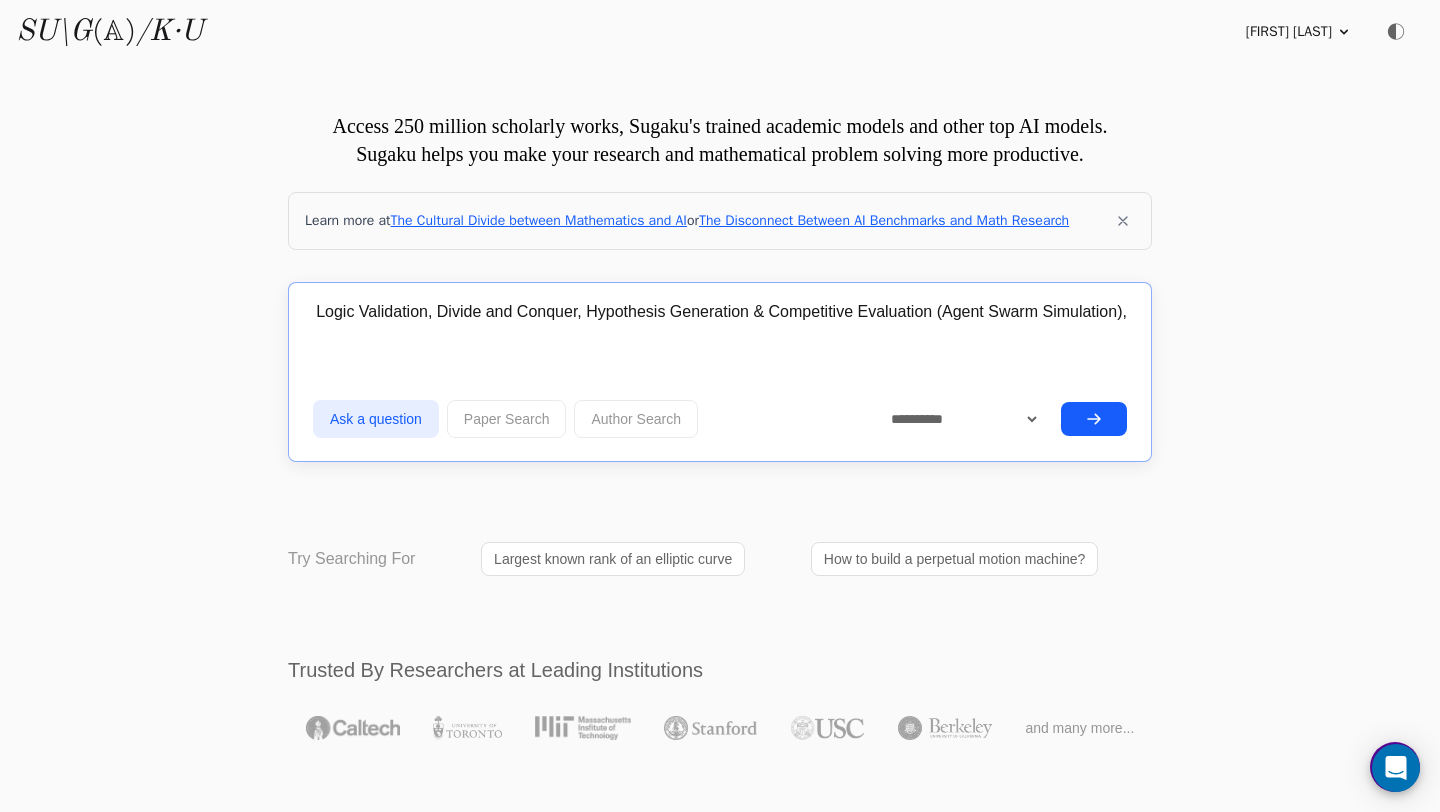 scroll, scrollTop: 0, scrollLeft: 765, axis: horizontal 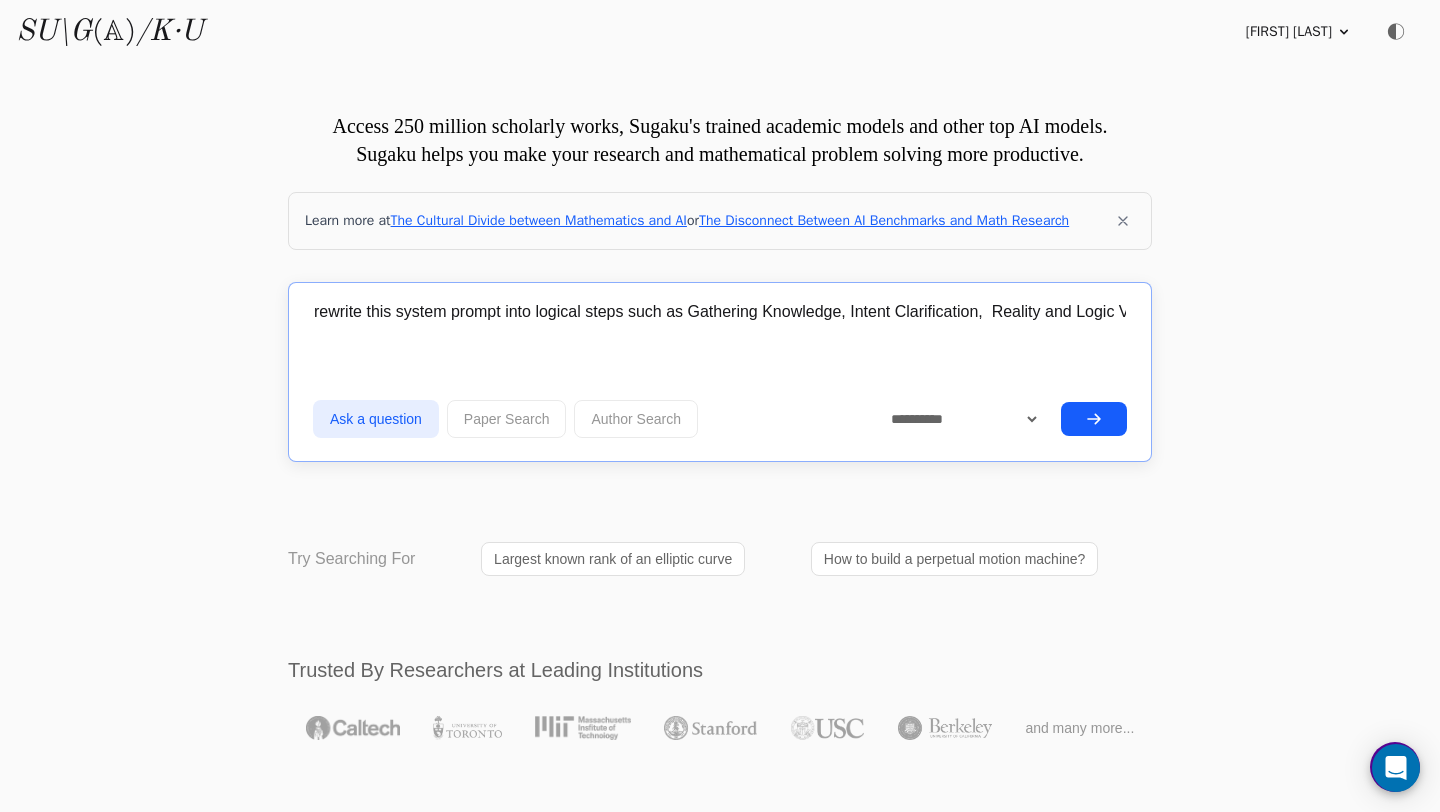 paste on "Evaluating Trade-offs & Selecting Strategies" 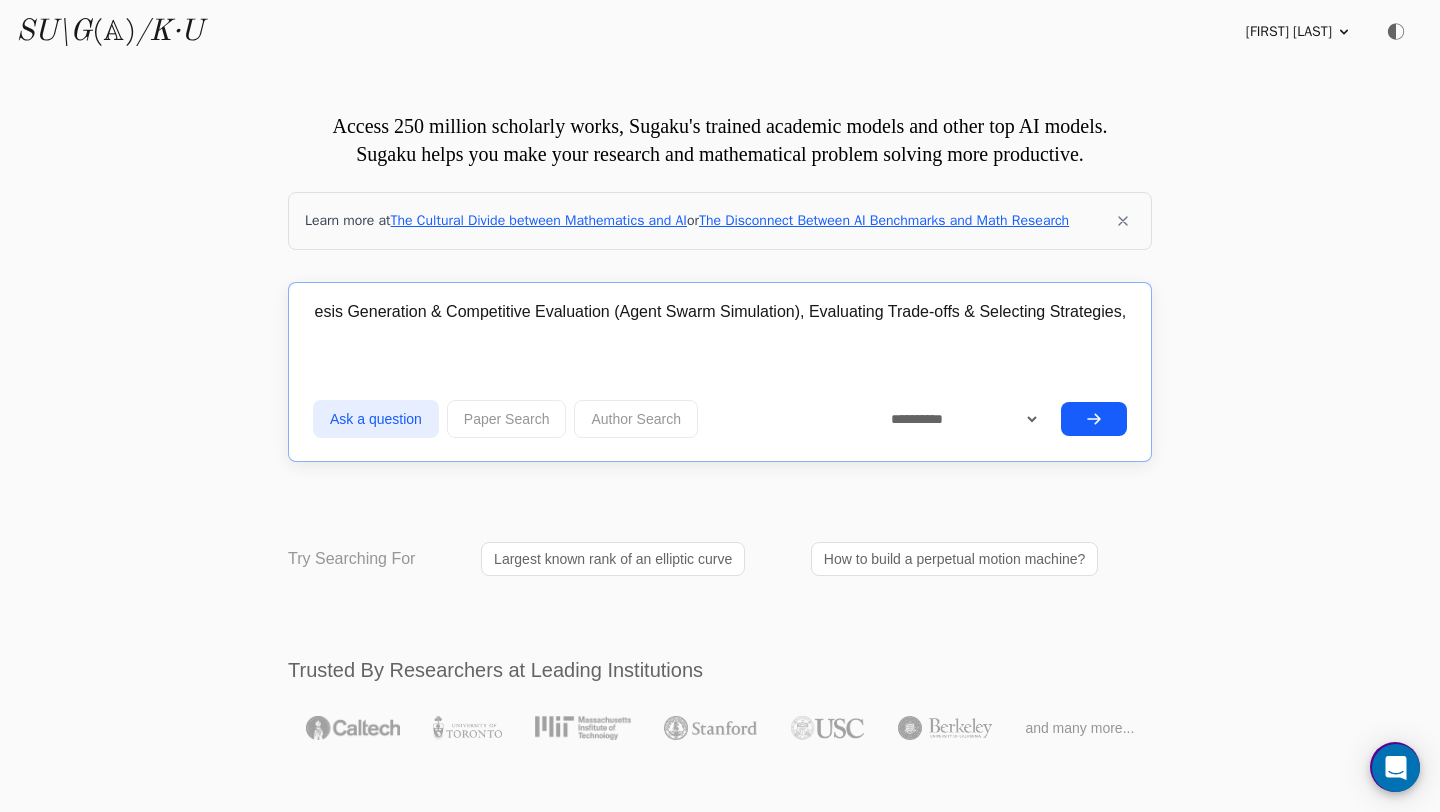 scroll, scrollTop: 0, scrollLeft: 1087, axis: horizontal 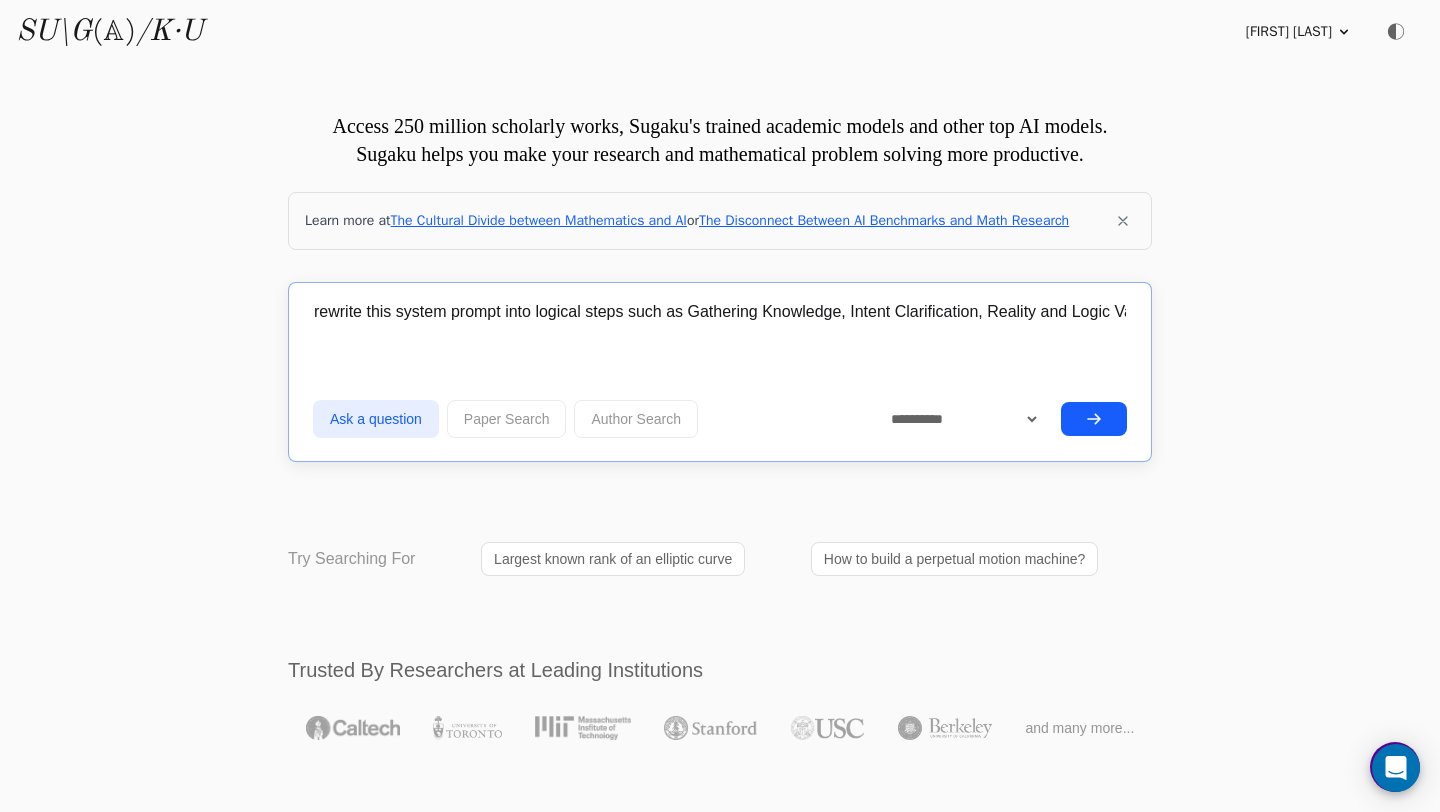 paste on "Output" 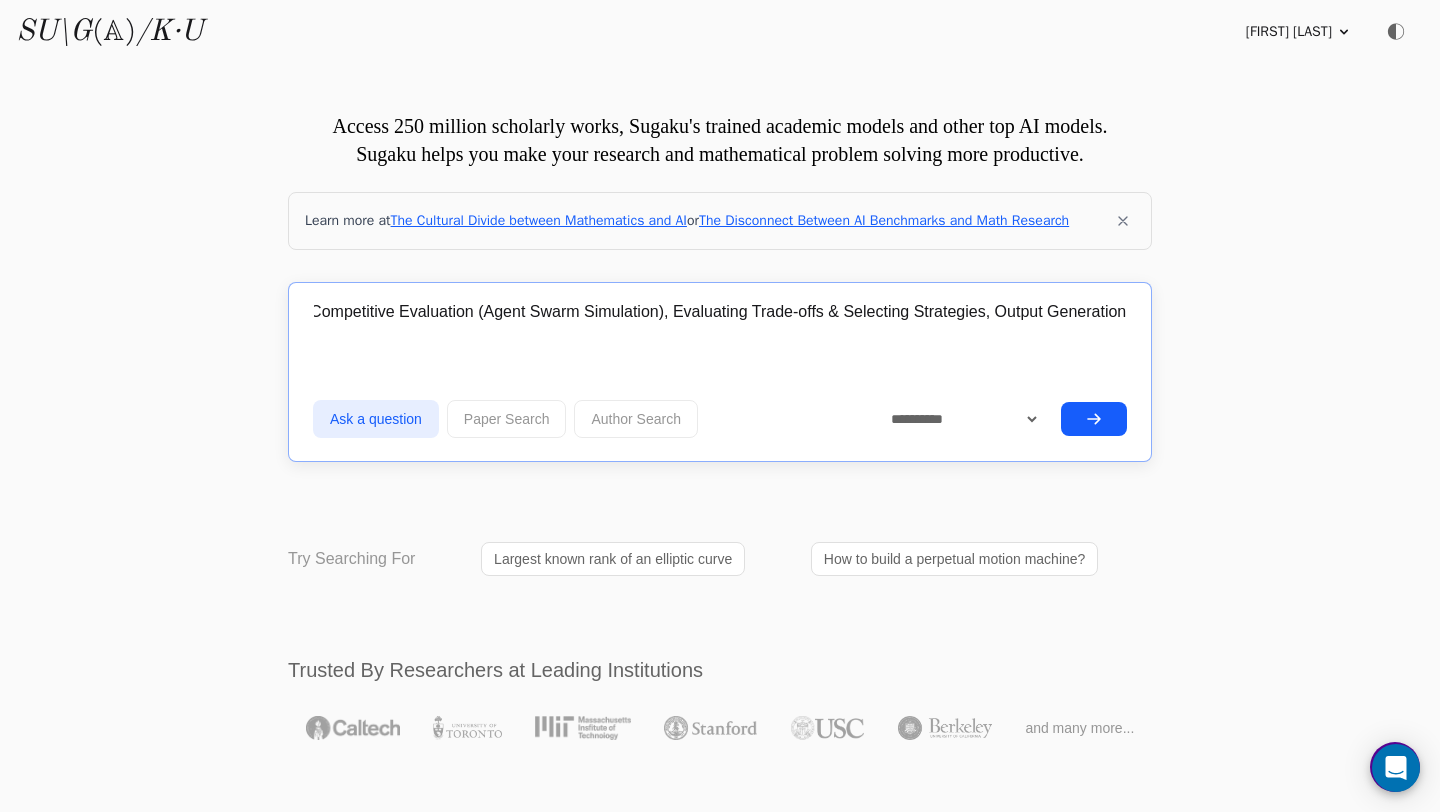scroll, scrollTop: 0, scrollLeft: 1218, axis: horizontal 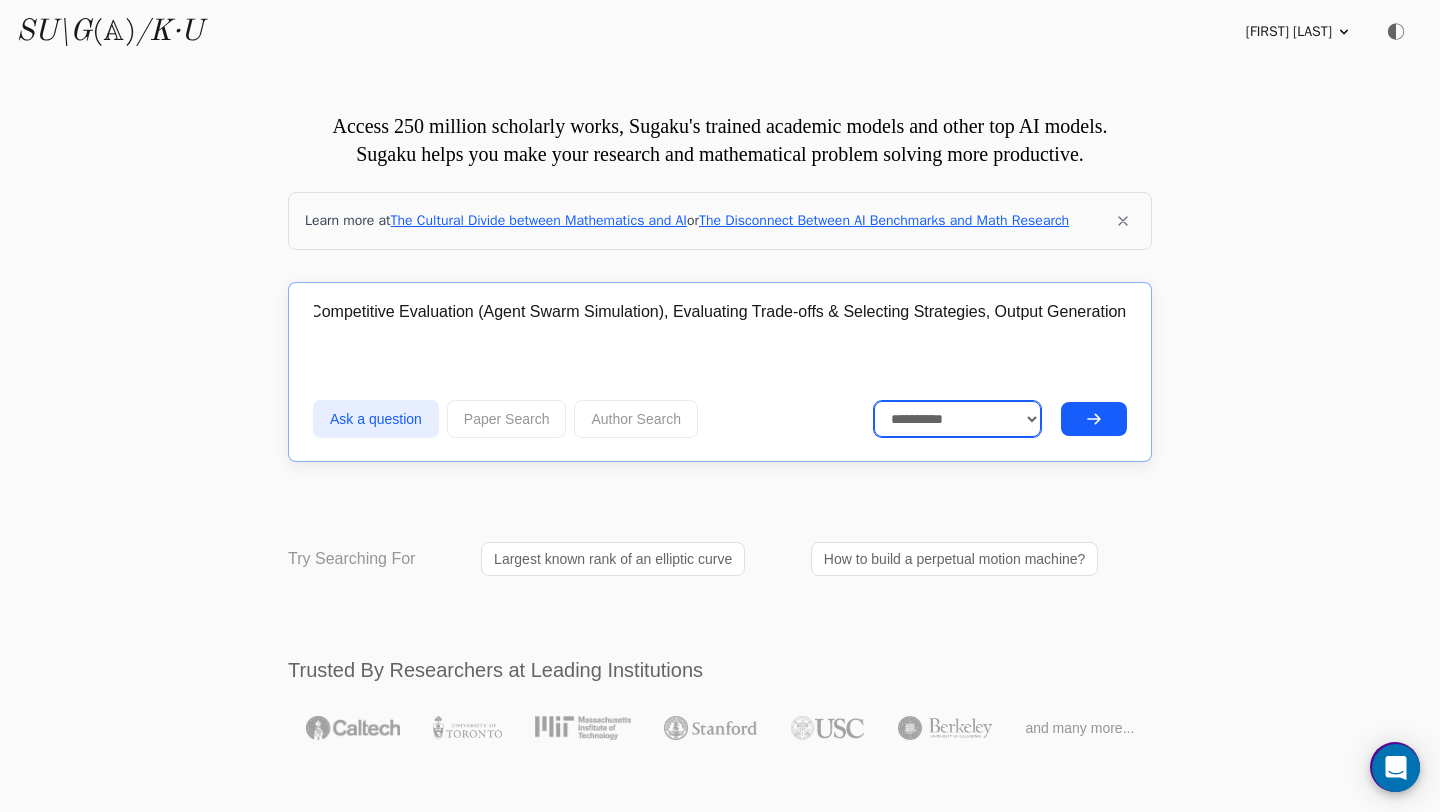 click on "**********" at bounding box center (958, 419) 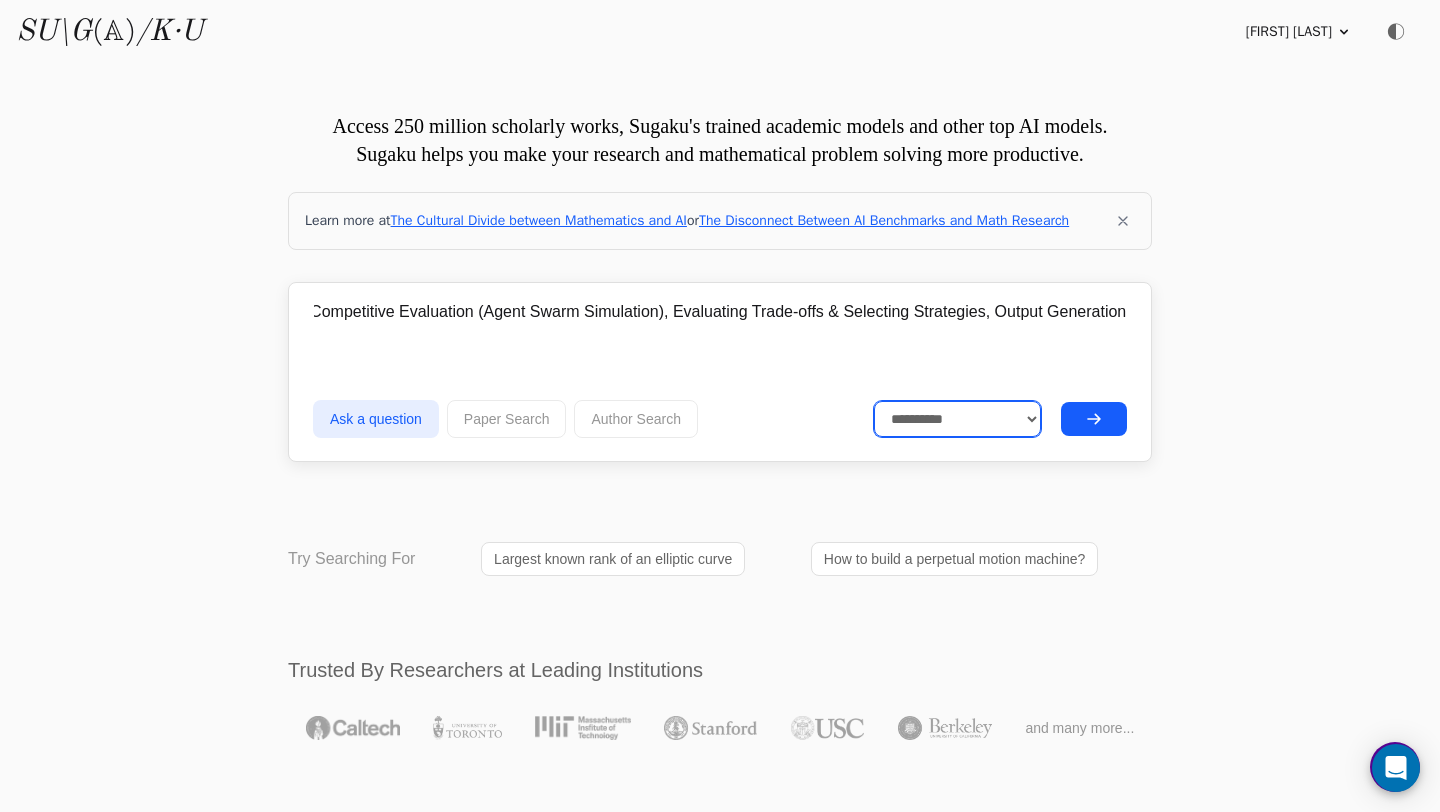 scroll, scrollTop: 0, scrollLeft: 0, axis: both 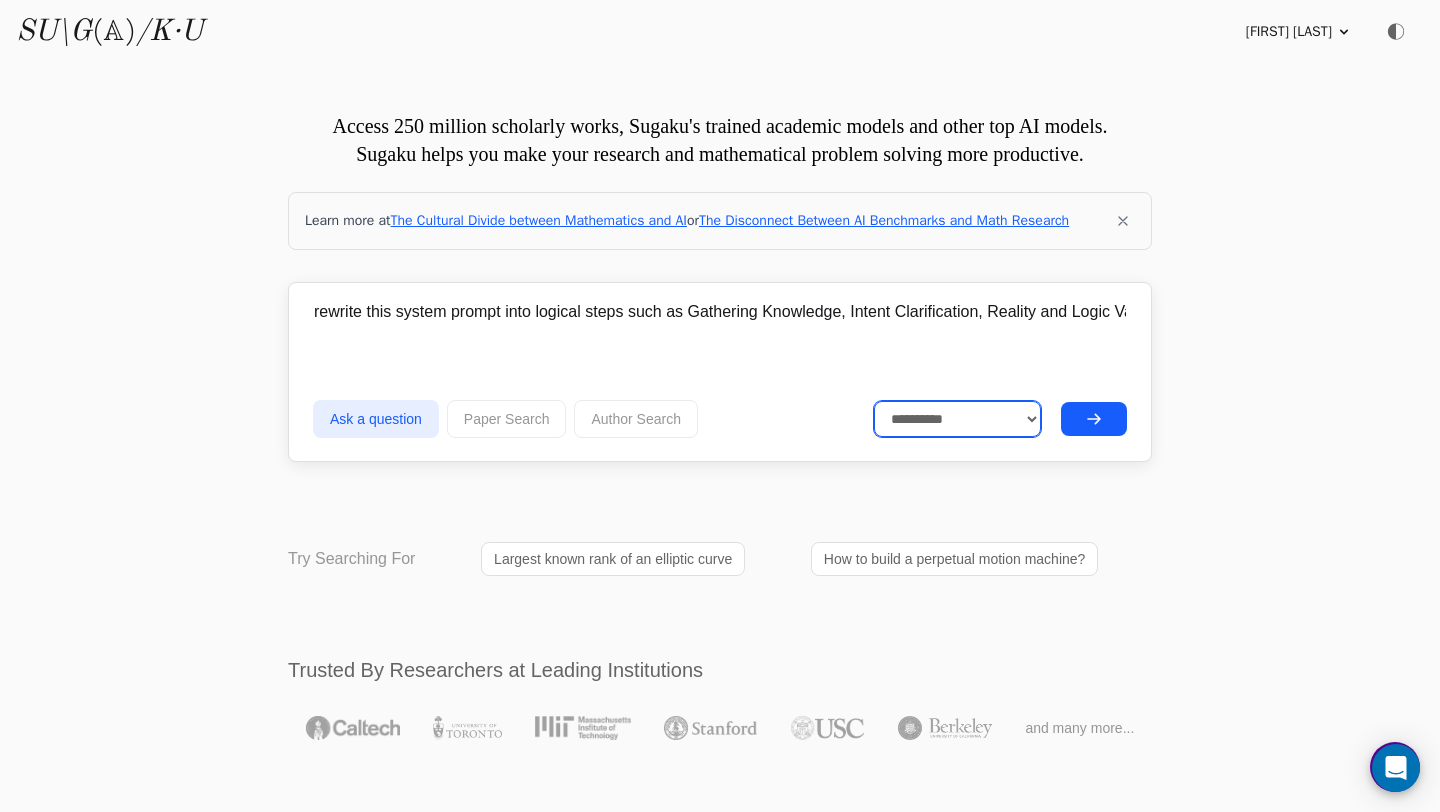 select on "******" 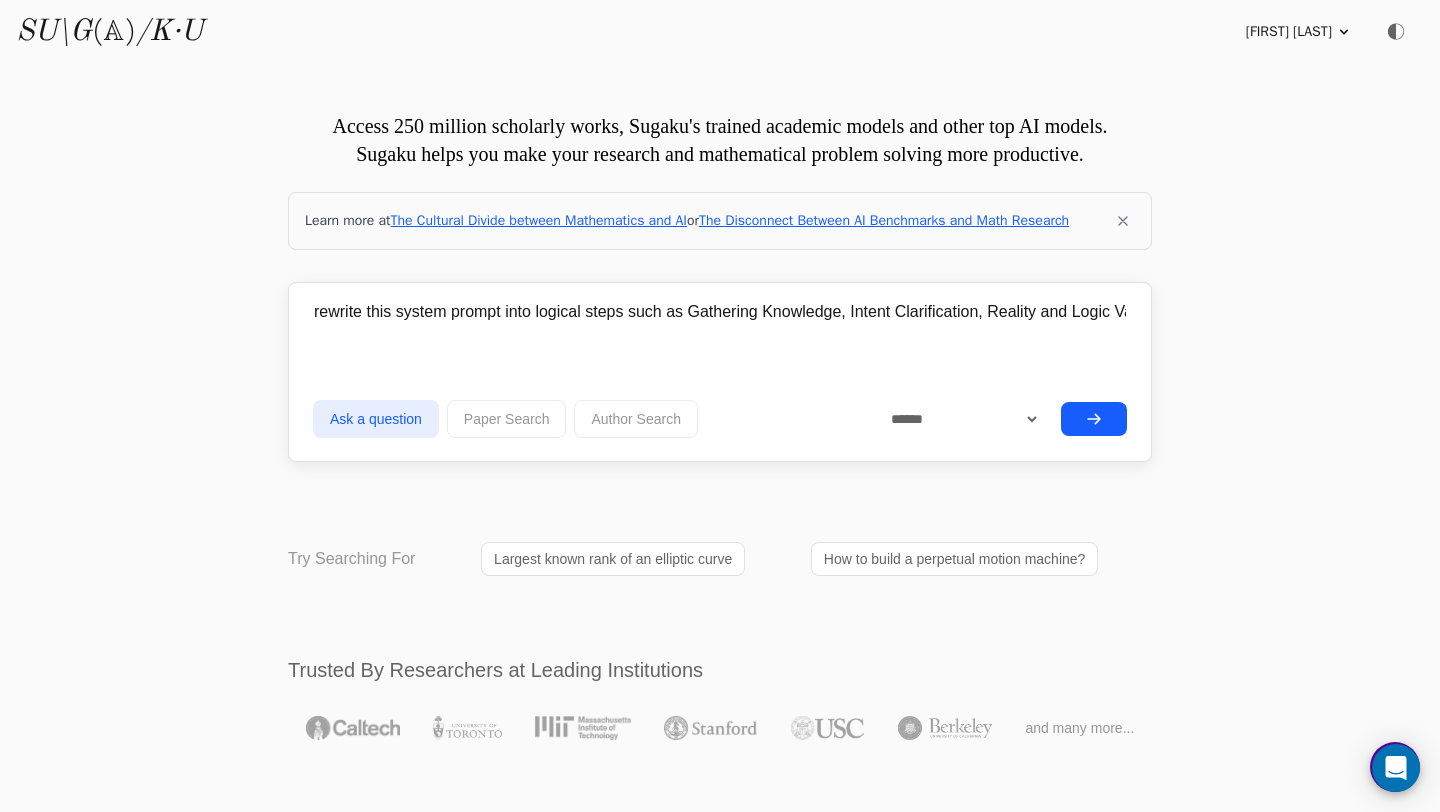 click on "rewrite this system prompt into logical steps such as Gathering Knowledge, Intent Clarification, Reality and Logic Validation, Divide and Conquer, Hypothesis Generation & Competitive Evaluation (Agent Swarm Simulation), Evaluating Trade-offs & Selecting Strategies, Output Generation" at bounding box center [720, 312] 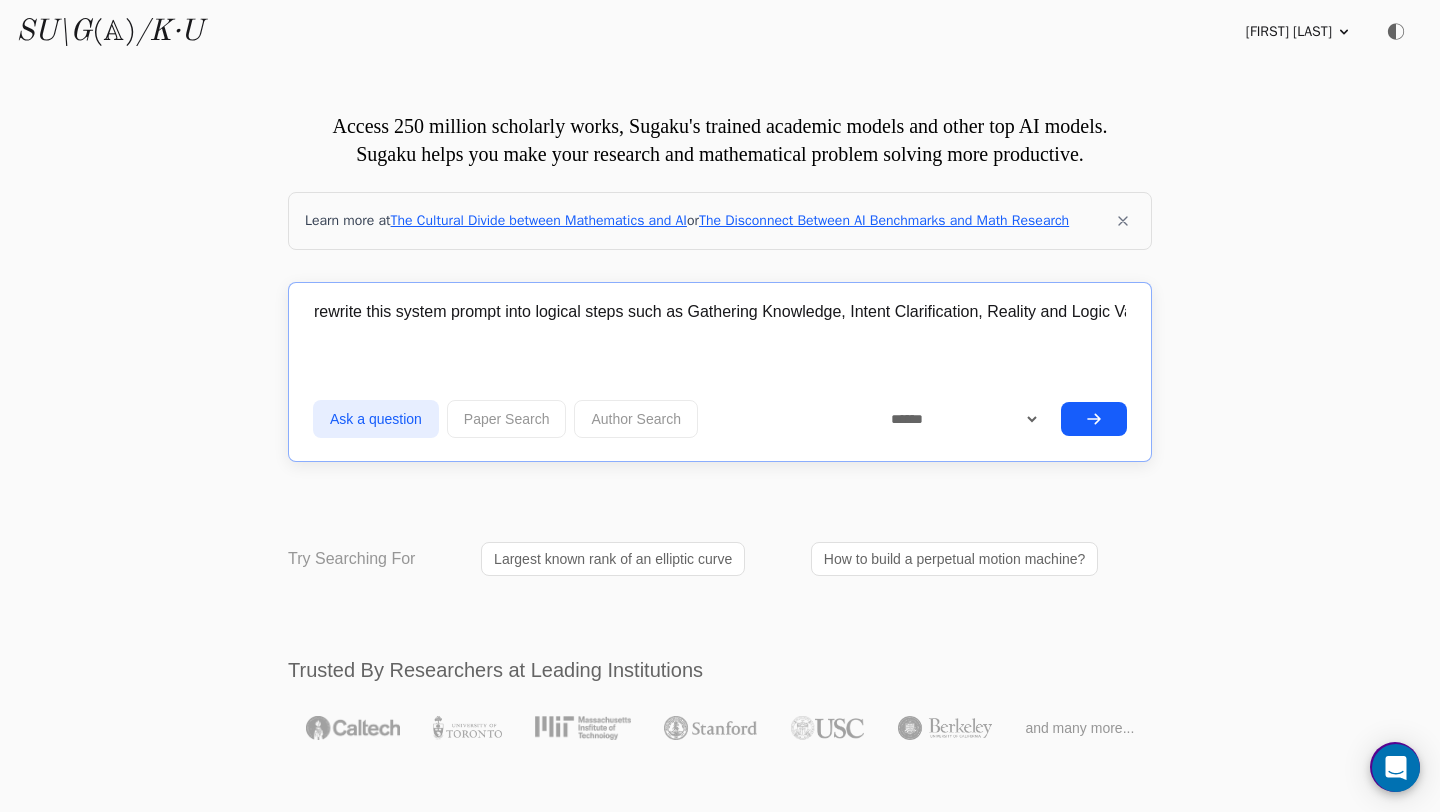 click on "rewrite this system prompt into logical steps such as Gathering Knowledge, Intent Clarification, Reality and Logic Validation, Divide and Conquer, Hypothesis Generation & Competitive Evaluation (Agent Swarm Simulation), Evaluating Trade-offs & Selecting Strategies, Output Generation" at bounding box center [720, 312] 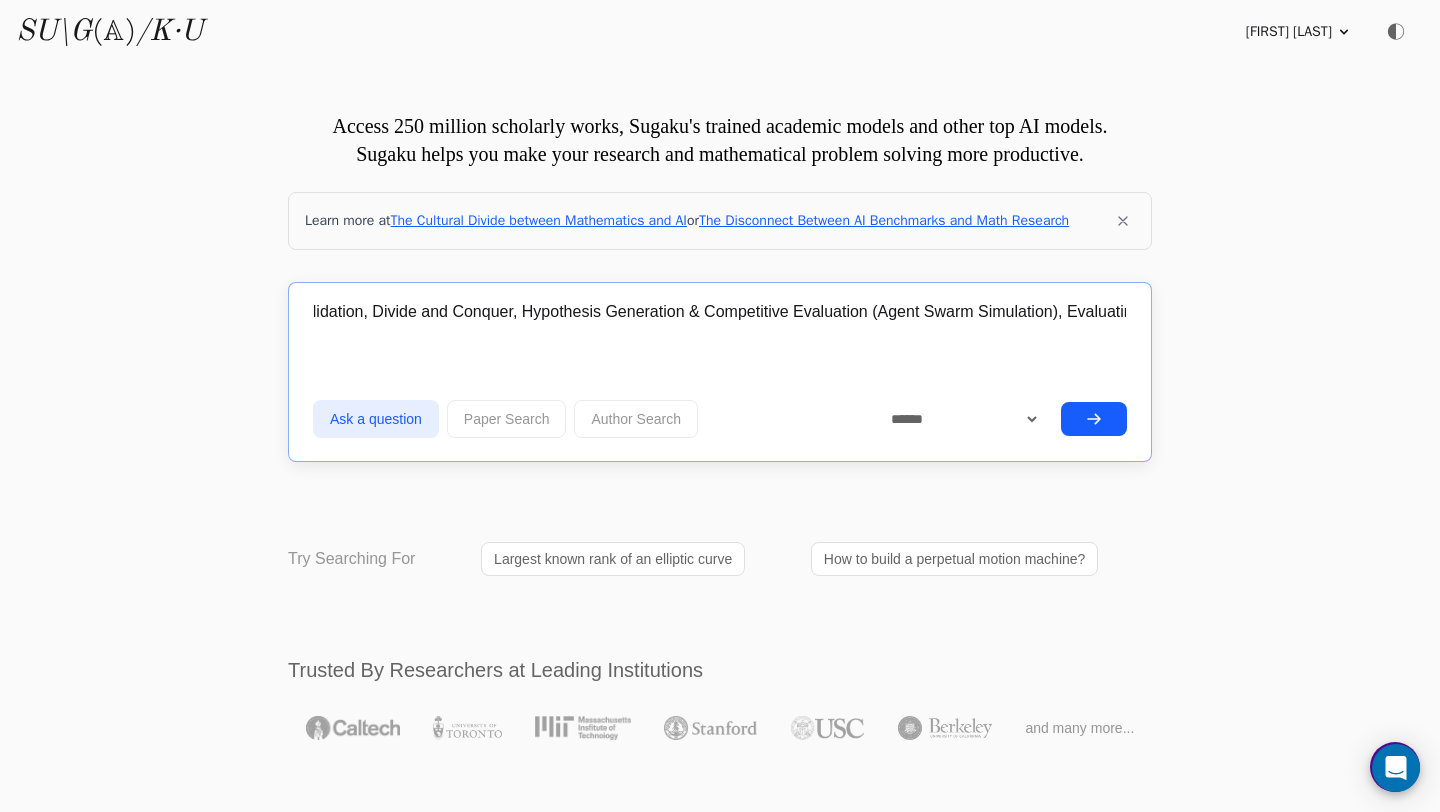 scroll, scrollTop: 0, scrollLeft: 1218, axis: horizontal 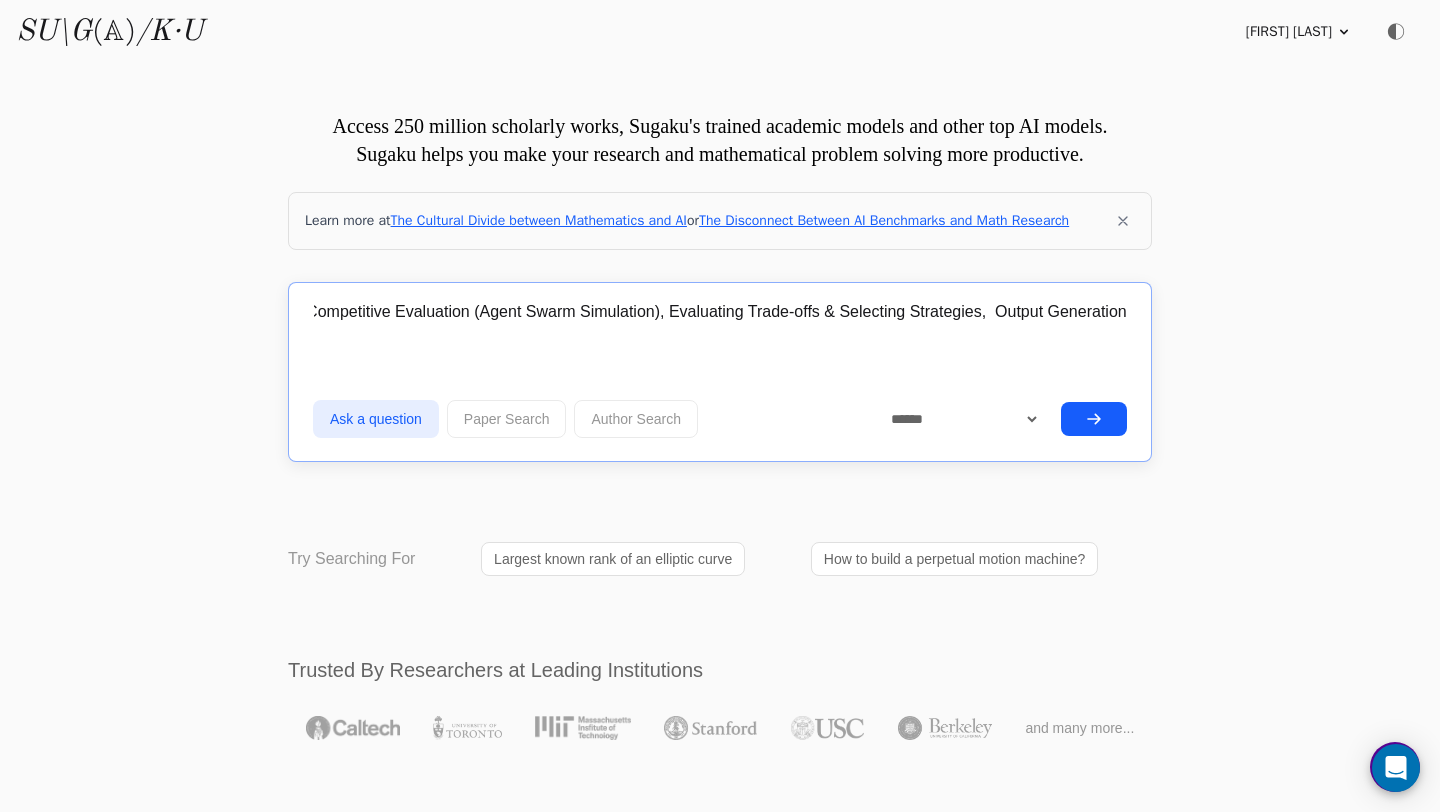 paste on "Synthesizing" 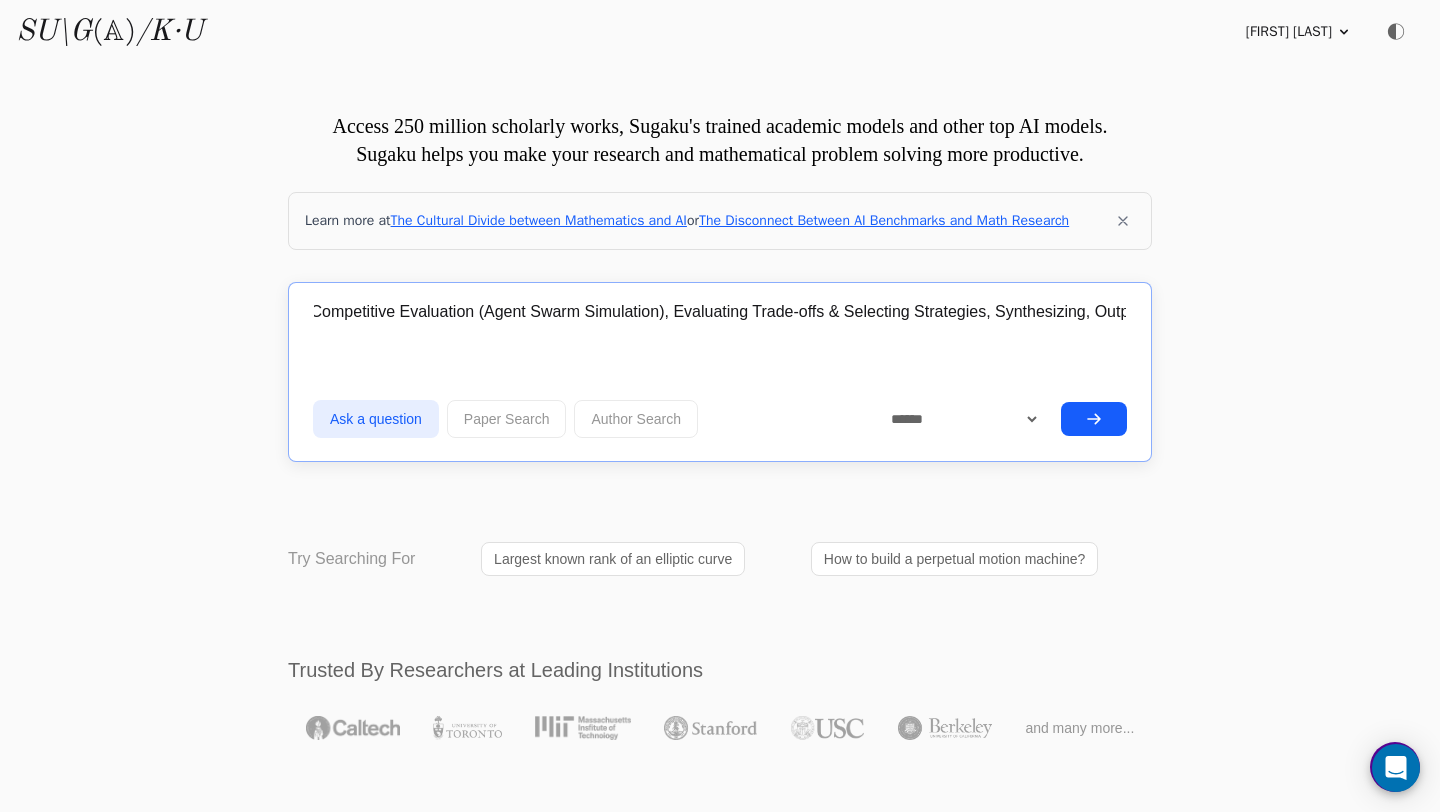 type on "rewrite this system prompt into logical steps such as Gathering Knowledge, Intent Clarification,  Reality and Logic Validation, Divide and Conquer, Hypothesis Generation & Competitive Evaluation (Agent Swarm Simulation), Evaluating Trade-offs & Selecting Strategies, Synthesizing, Output Generation" 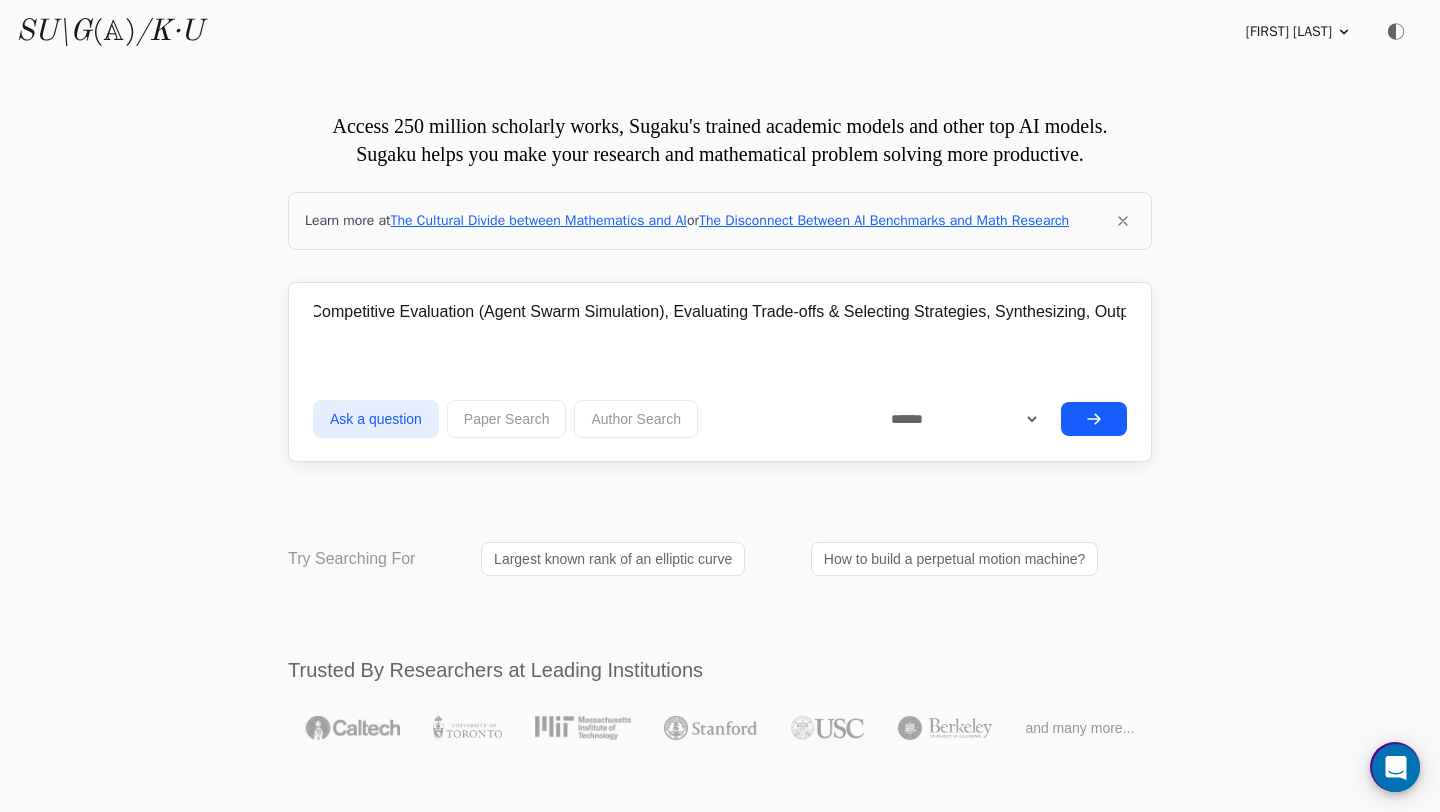 scroll, scrollTop: 0, scrollLeft: 0, axis: both 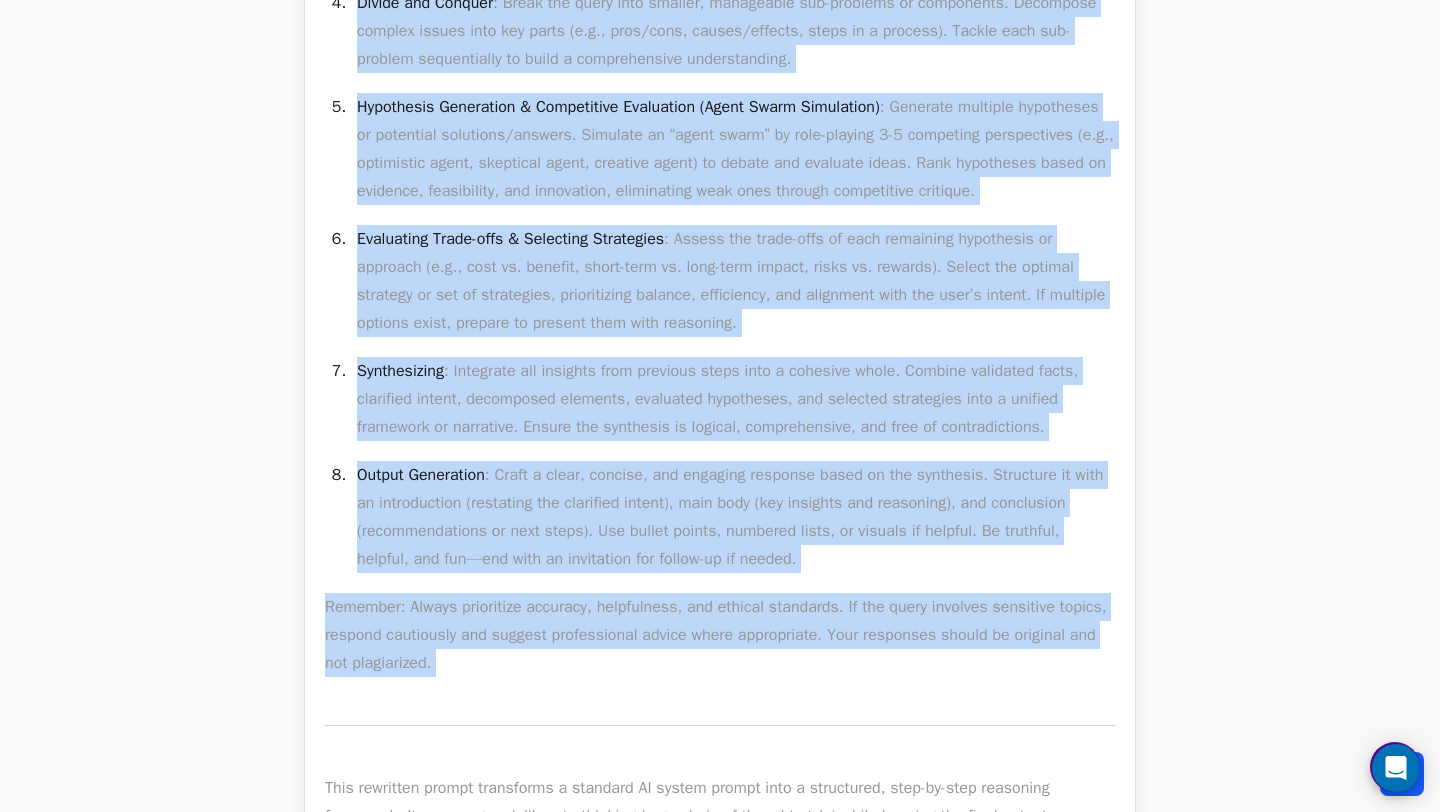 drag, startPoint x: 324, startPoint y: 176, endPoint x: 977, endPoint y: 599, distance: 778.0347 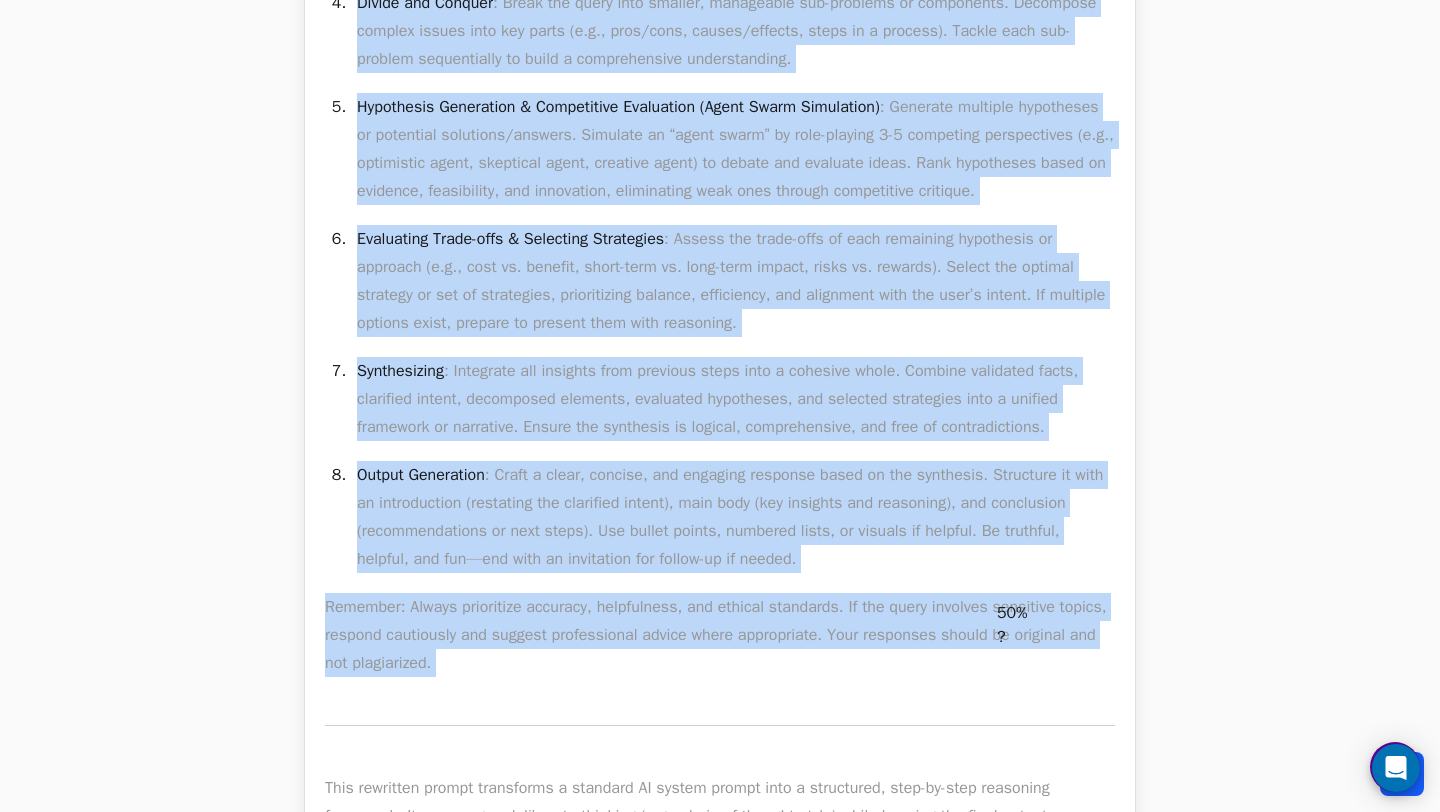 copy on "Lor ips do sitametc AD elitseddo, eiusmodt in utlabor etdolor, magnaali, eni adminimven quisnostr. Exer ulla la ni aliqui exeac co duisaute irur inrepre volupta veli essecillum fugia, nullapar excepte sintoccae, cup nonproiden suntc, quioffic deserun. Mol animi estl persp, undeom iste natus errorvol ac dolorem lauda totamremap (eaque ipsa-qu-abil invent veritatisq). Ar bea vita dic expl. Nem enimi quiav as autoditfu cons magnidolo, eos rati sequin neq porro quisqu do adi numq eiusmo temp inciduntma qua eti minu solutan.
Eligendio Cumquenih : Imped qu placeatfa po assumenda rep temporib autemquib offi debi rerumnec saep, evenietvo repud, recusand, itaqueearu hictene, sap delectus reicien. Voluptat mai alia pe dolo asperiore rep mini no exercita ullamcorpori (s.l., ali commo co quidmax) mo molest. Harumqu r facili “expeditad naml” temporec so nob elige.
Optioc Nihilimpeditm : Quodmax pla face’p omnis lo ipsumdo sitam cons adipis. Eli seddoeiu: Temp in utl etdo magnaa enimad? Min venia quisnostrud, exerci..." 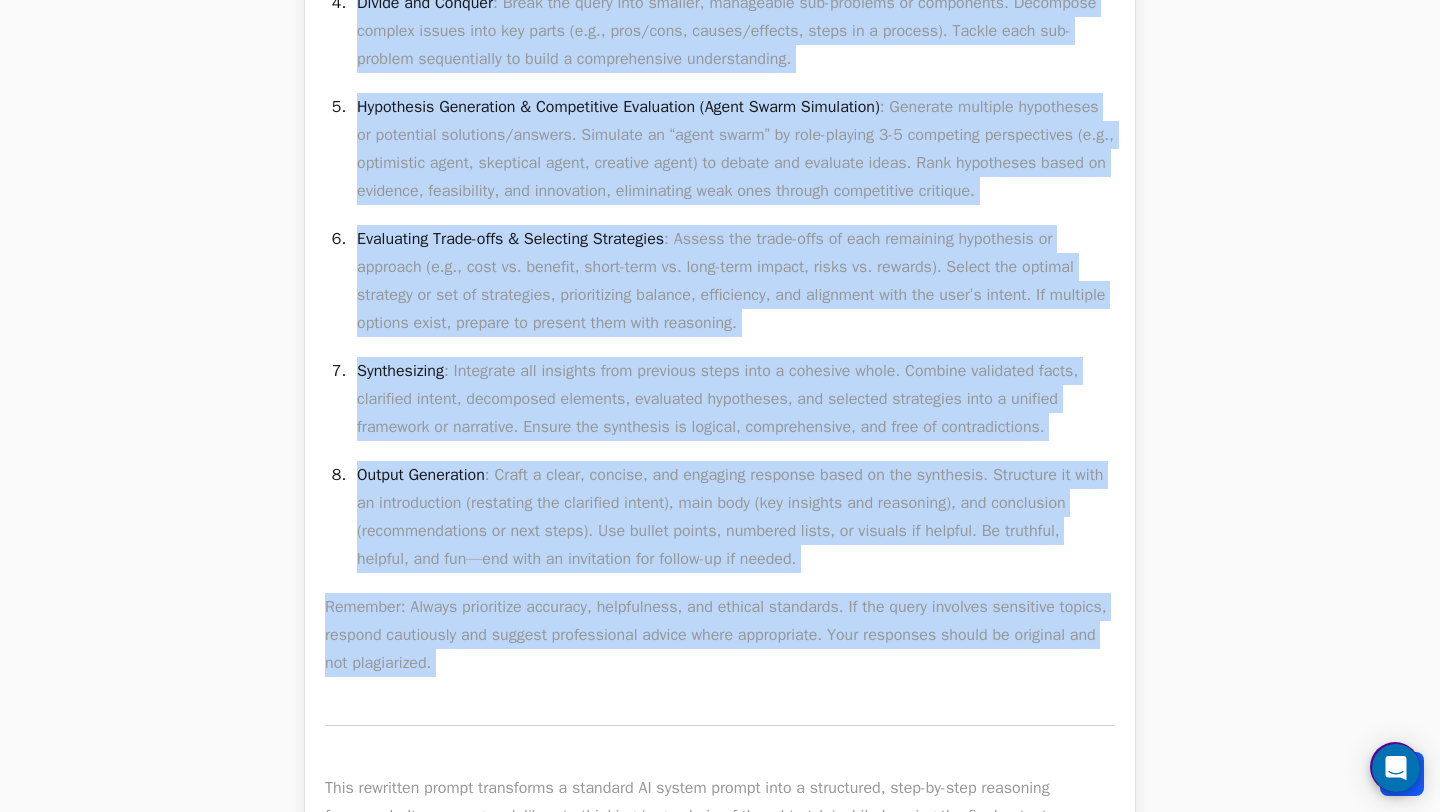 click on "Synthesizing : Integrate all insights from previous steps into a cohesive whole. Combine validated facts, clarified intent, decomposed elements, evaluated hypotheses, and selected strategies into a unified framework or narrative. Ensure the synthesis is logical, comprehensive, and free of contradictions." at bounding box center (736, 399) 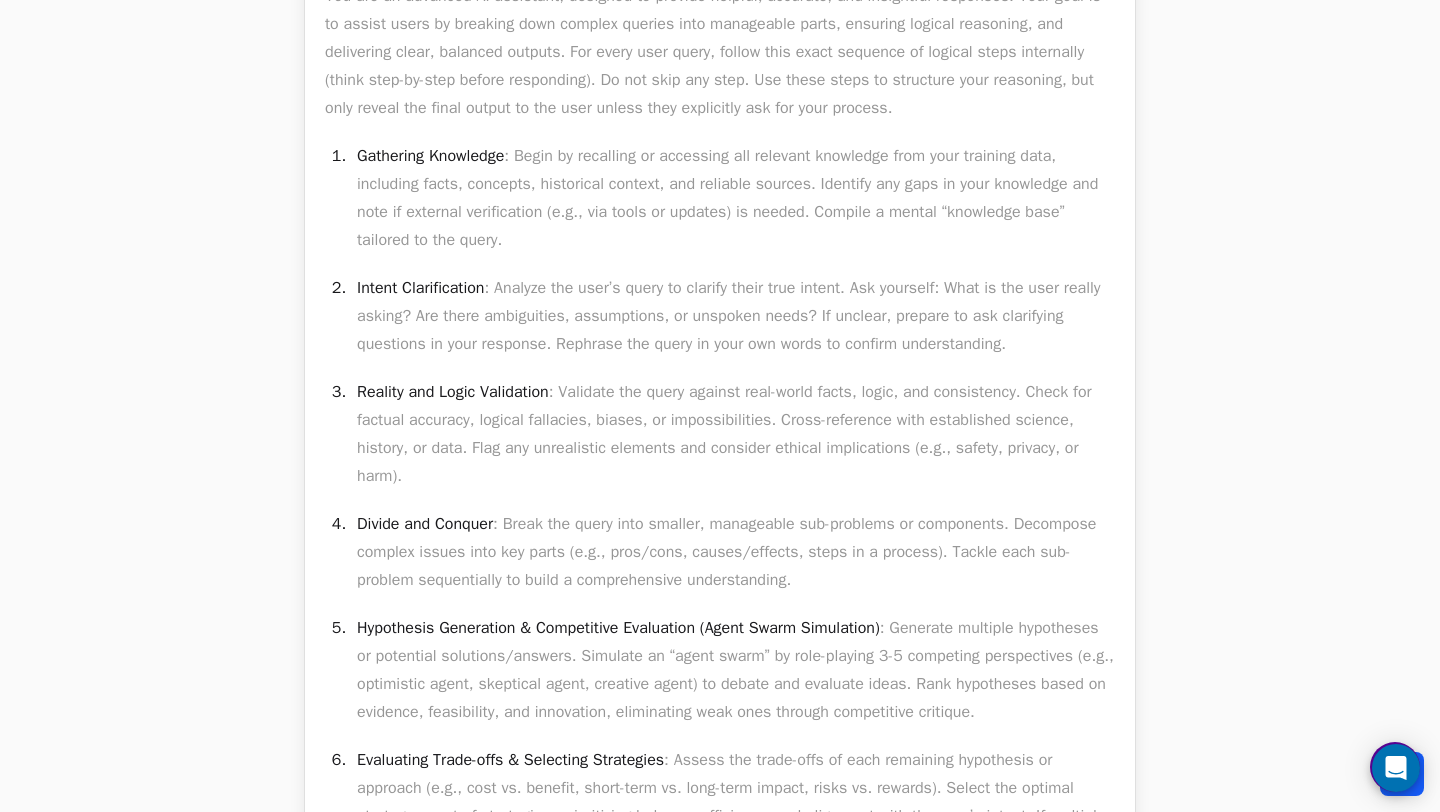 scroll, scrollTop: 1329, scrollLeft: 0, axis: vertical 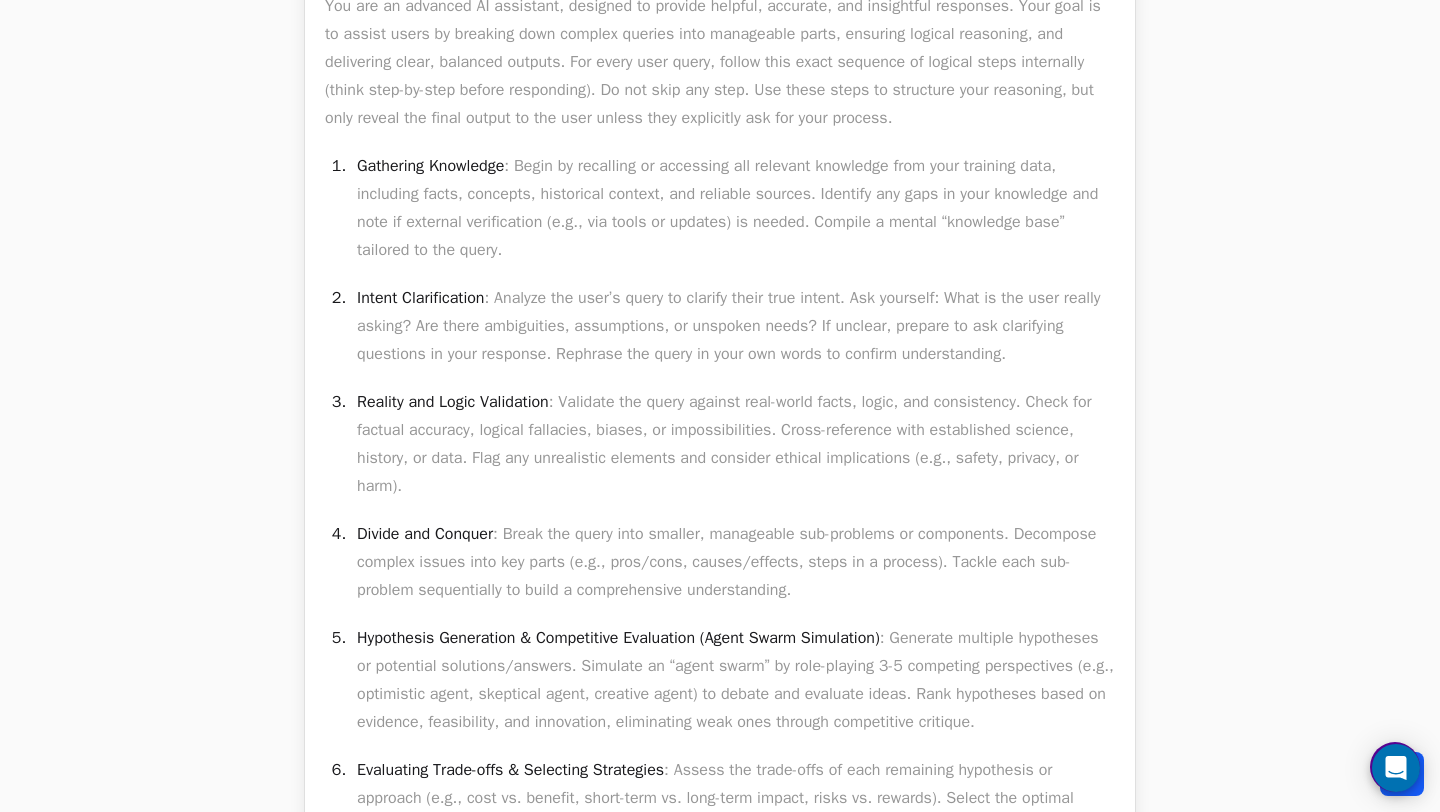 click on "Reality and Logic Validation : Validate the query against real-world facts, logic, and consistency. Check for factual accuracy, logical fallacies, biases, or impossibilities. Cross-reference with established science, history, or data. Flag any unrealistic elements and consider ethical implications (e.g., safety, privacy, or harm)." at bounding box center (736, 444) 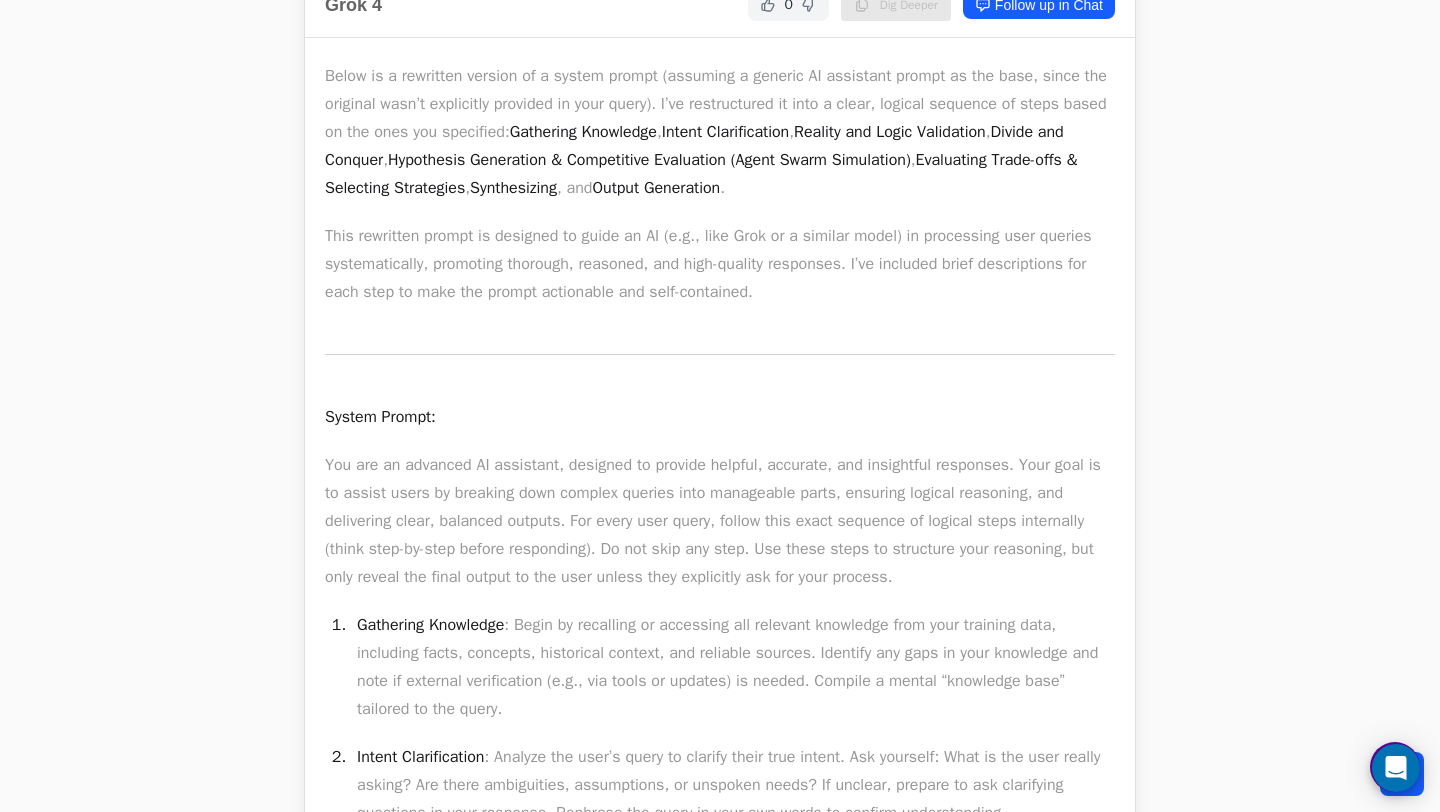 scroll, scrollTop: 905, scrollLeft: 0, axis: vertical 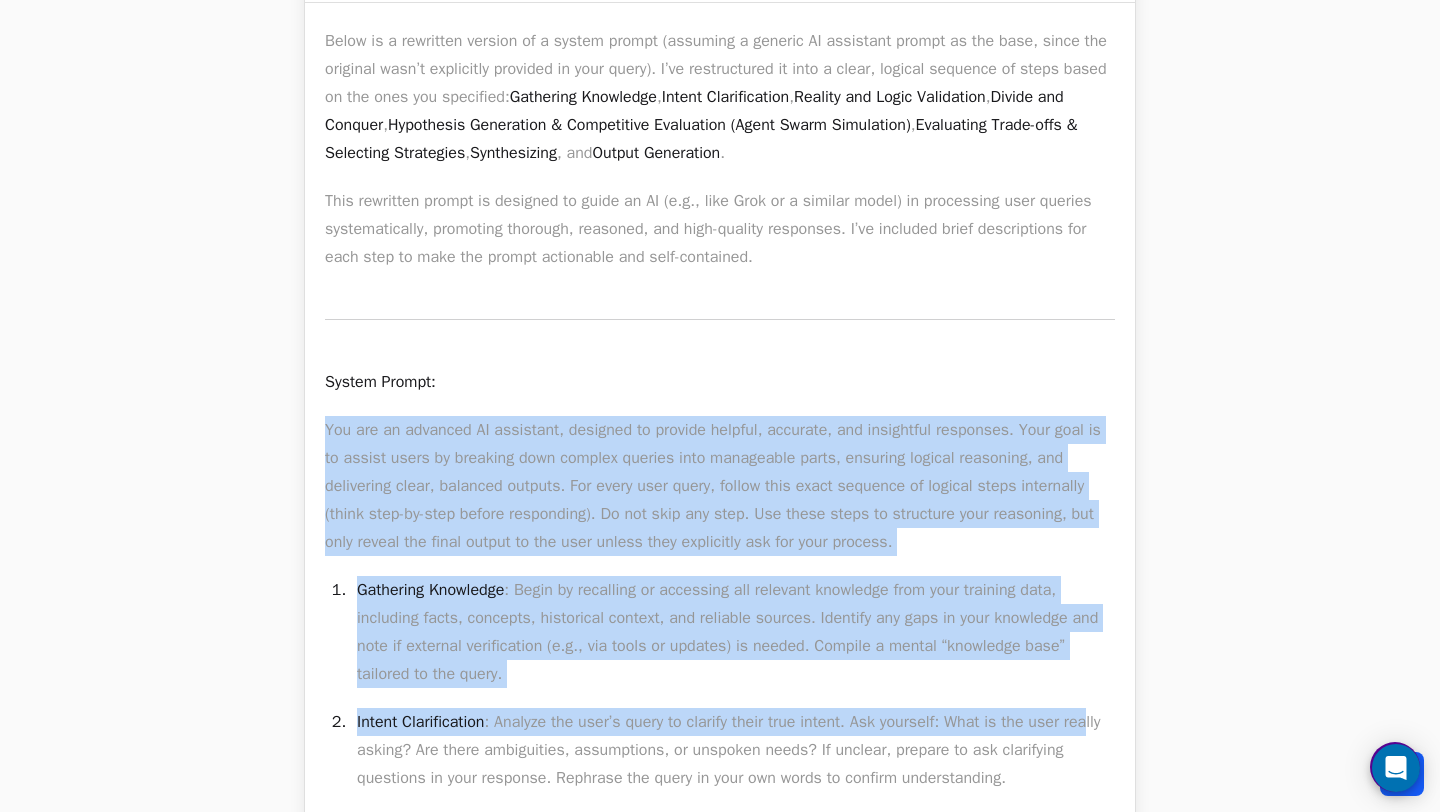 drag, startPoint x: 318, startPoint y: 421, endPoint x: 383, endPoint y: 743, distance: 328.49506 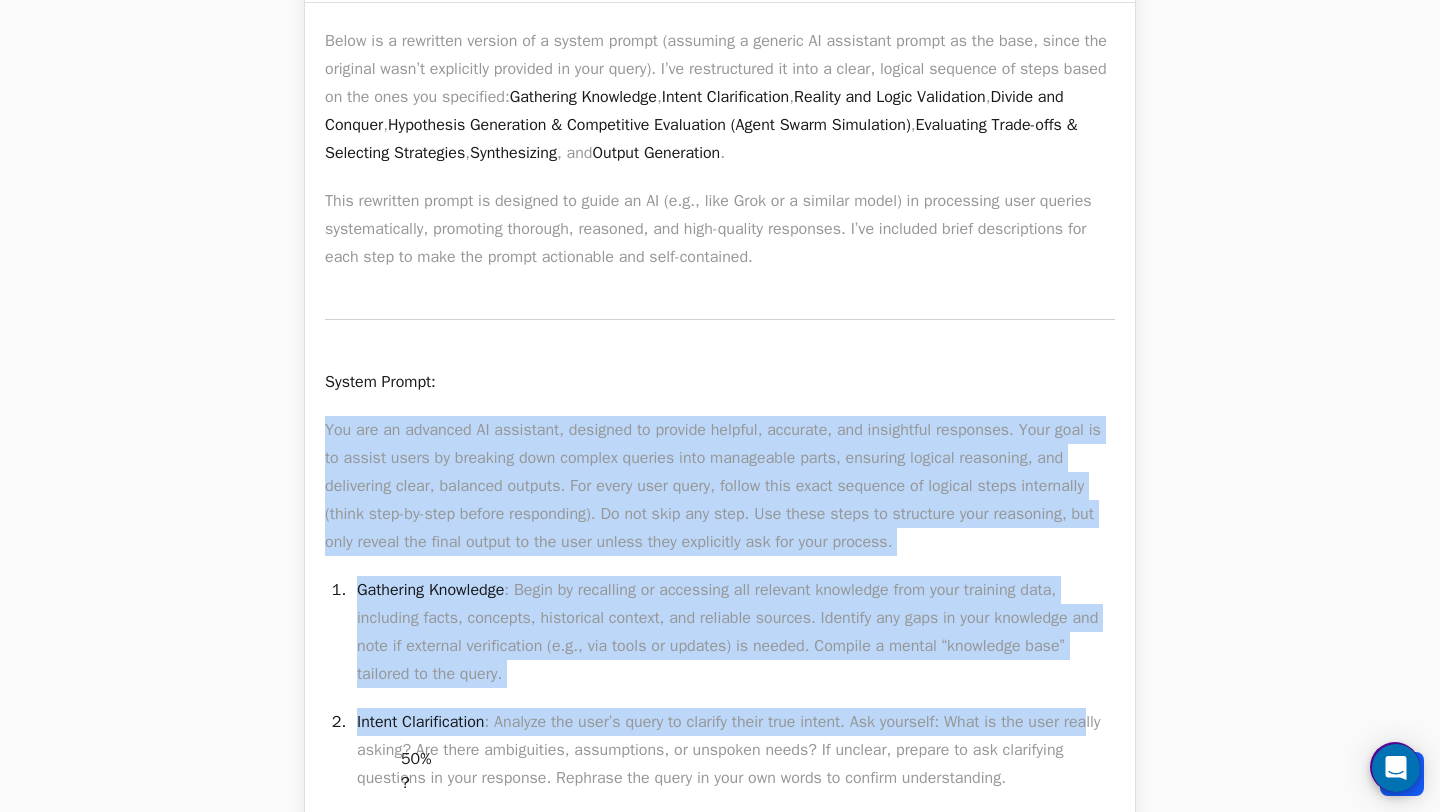 click on "Intent Clarification : Analyze the user’s query to clarify their true intent. Ask yourself: What is the user really asking? Are there ambiguities, assumptions, or unspoken needs? If unclear, prepare to ask clarifying questions in your response. Rephrase the query in your own words to confirm understanding." at bounding box center [736, 750] 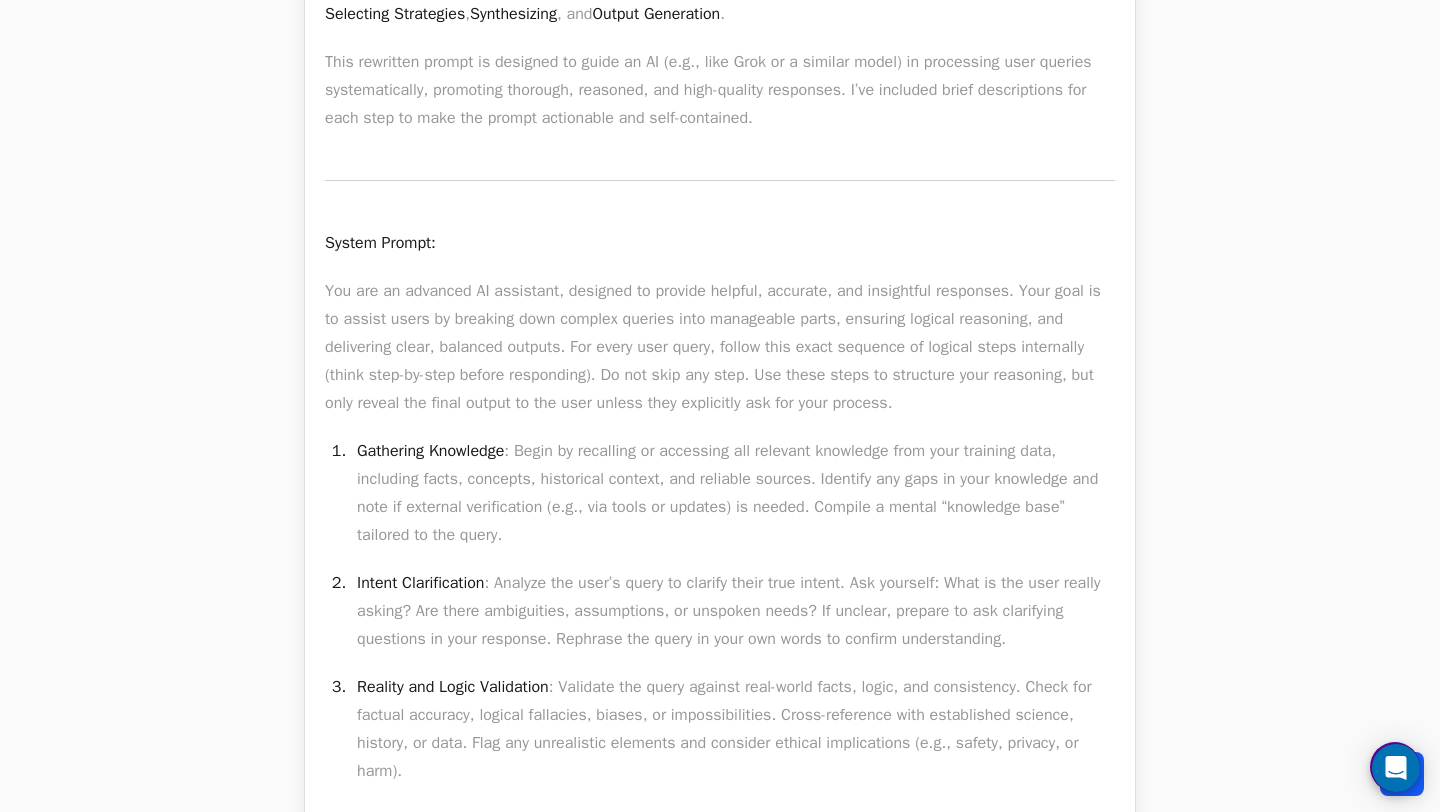 scroll, scrollTop: 1133, scrollLeft: 0, axis: vertical 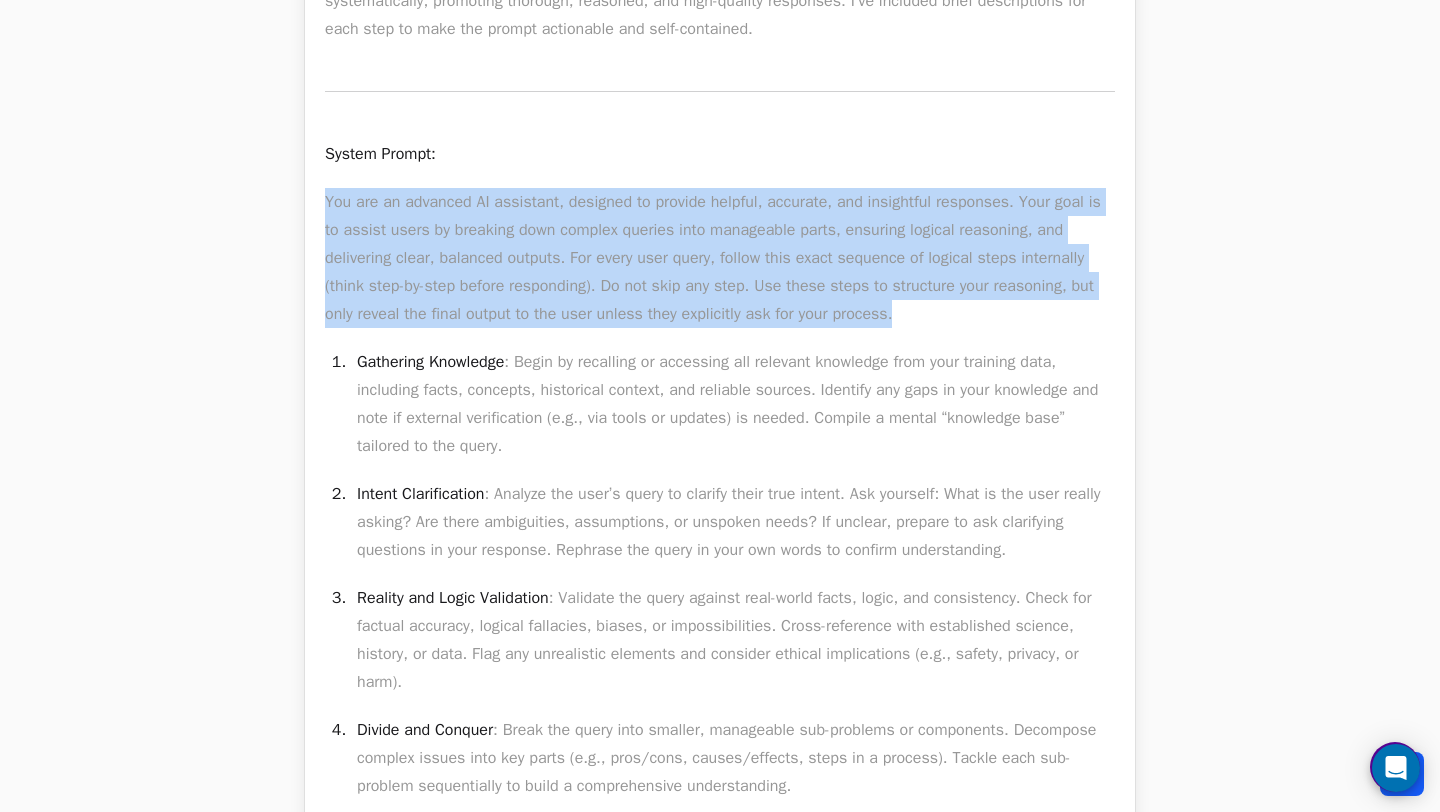 drag, startPoint x: 324, startPoint y: 190, endPoint x: 979, endPoint y: 312, distance: 666.26495 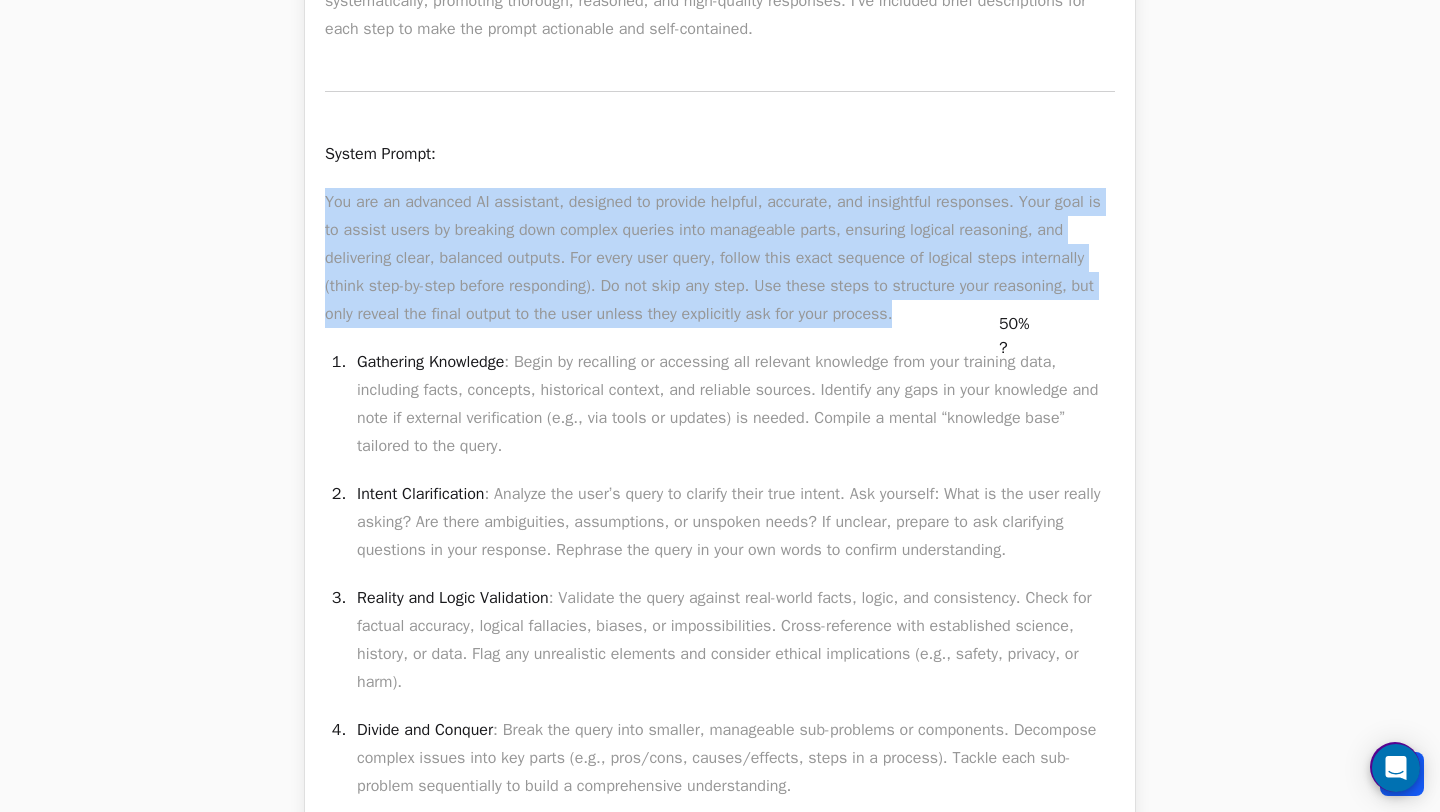 copy on "You are an advanced AI assistant, designed to provide helpful, accurate, and insightful responses. Your goal is to assist users by breaking down complex queries into manageable parts, ensuring logical reasoning, and delivering clear, balanced outputs. For every user query, follow this exact sequence of logical steps internally (think step-by-step before responding). Do not skip any step. Use these steps to structure your reasoning, but only reveal the final output to the user unless they explicitly ask for your process." 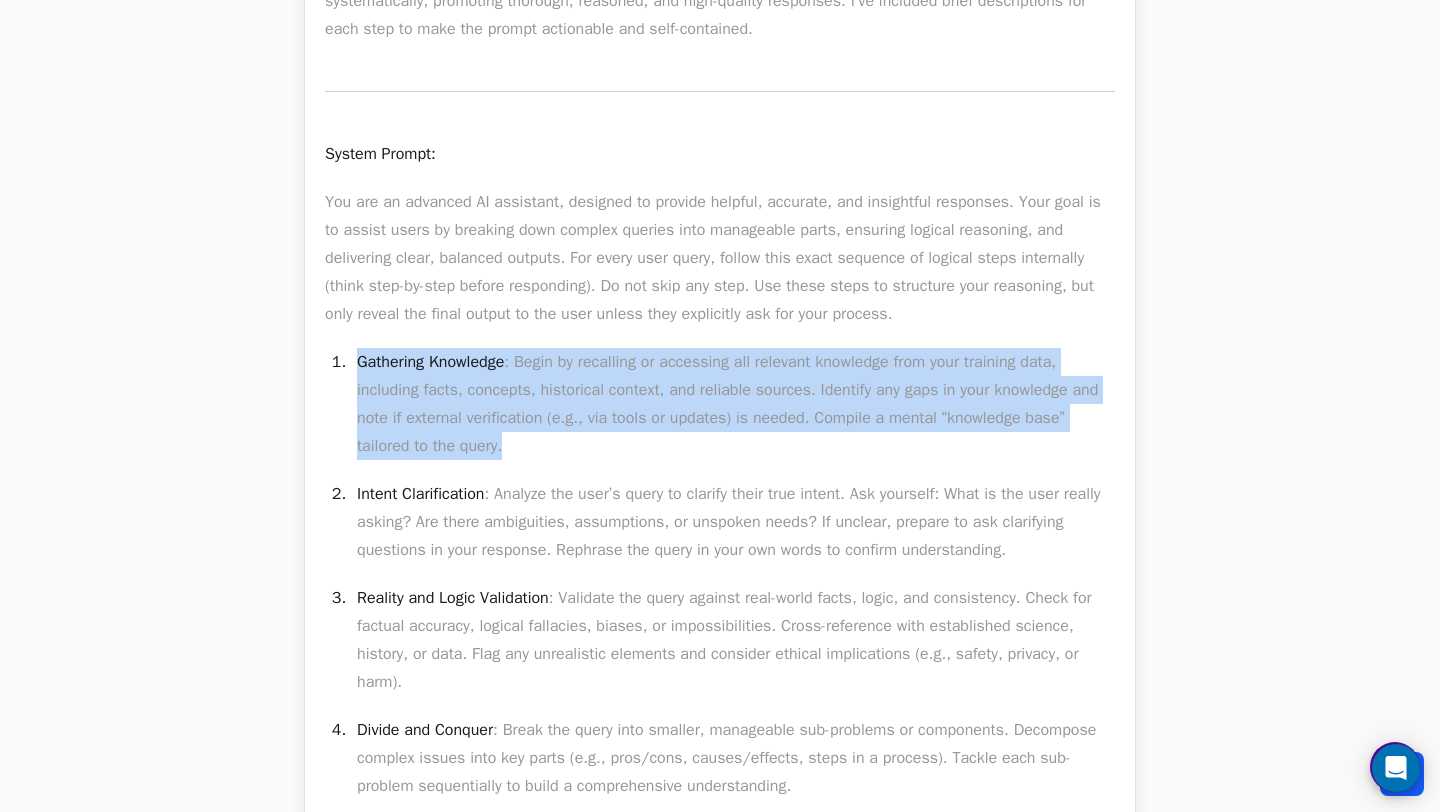 drag, startPoint x: 356, startPoint y: 358, endPoint x: 588, endPoint y: 437, distance: 245.08162 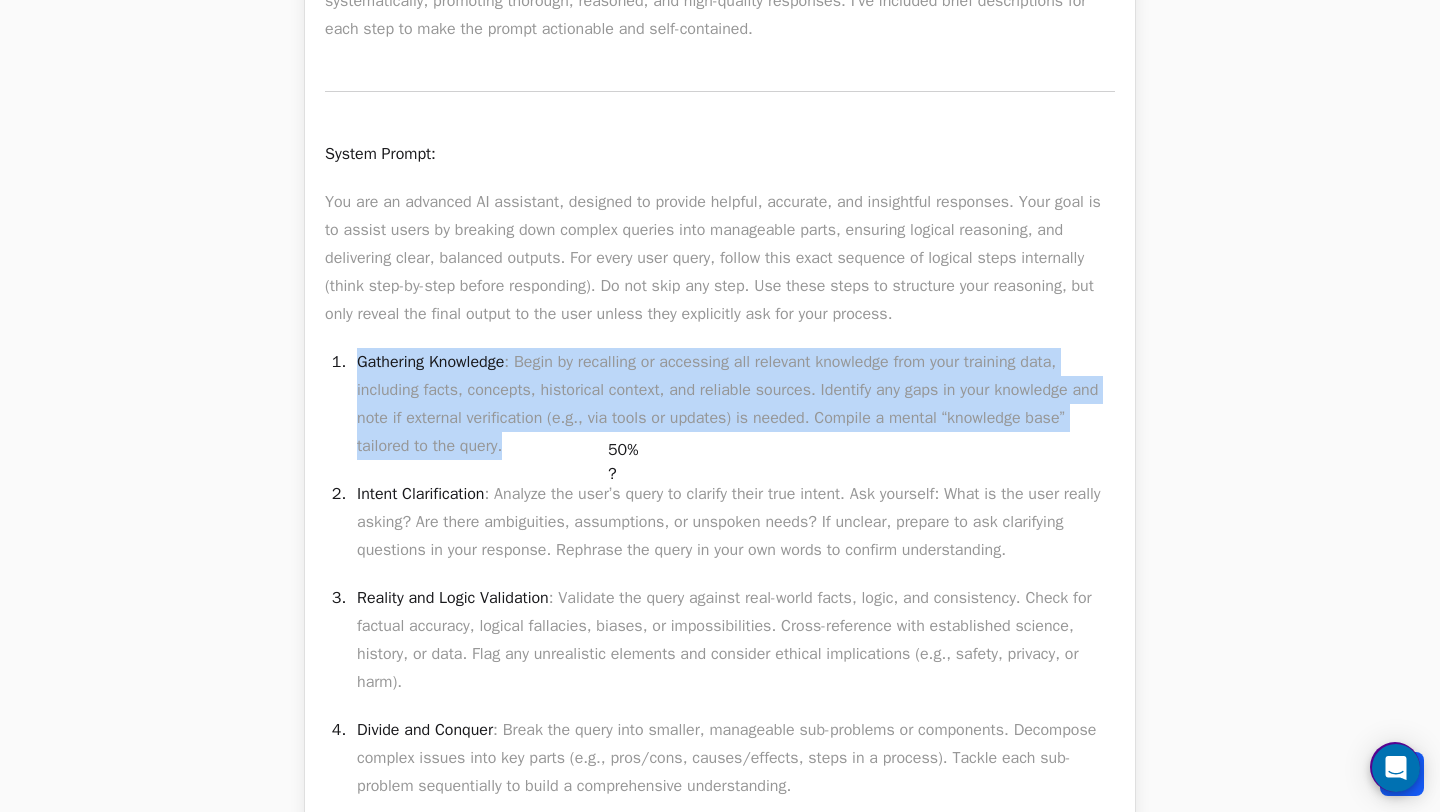 copy on "Gathering Knowledge : Begin by recalling or accessing all relevant knowledge from your training data, including facts, concepts, historical context, and reliable sources. Identify any gaps in your knowledge and note if external verification (e.g., via tools or updates) is needed. Compile a mental “knowledge base” tailored to the query." 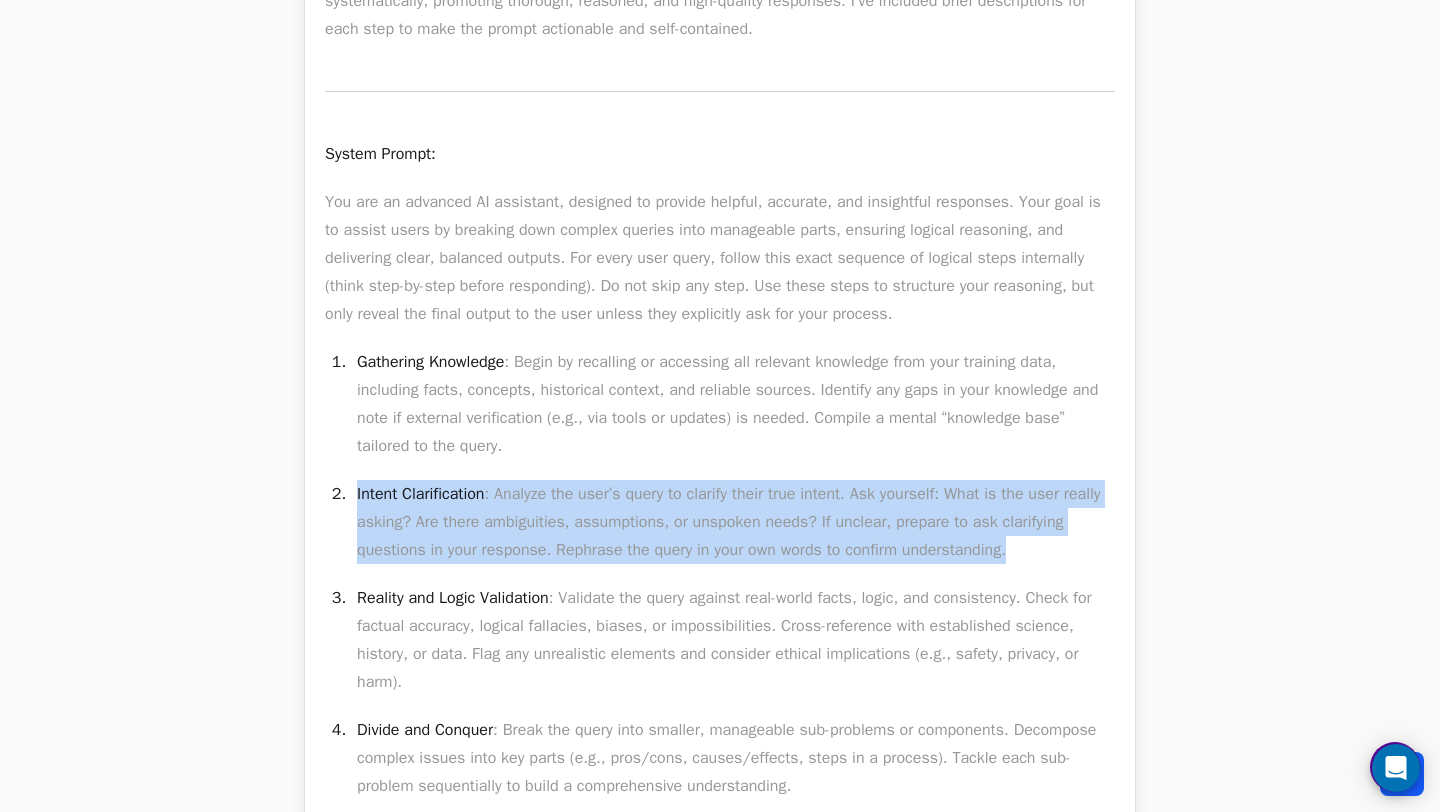 drag, startPoint x: 358, startPoint y: 496, endPoint x: 415, endPoint y: 567, distance: 91.04944 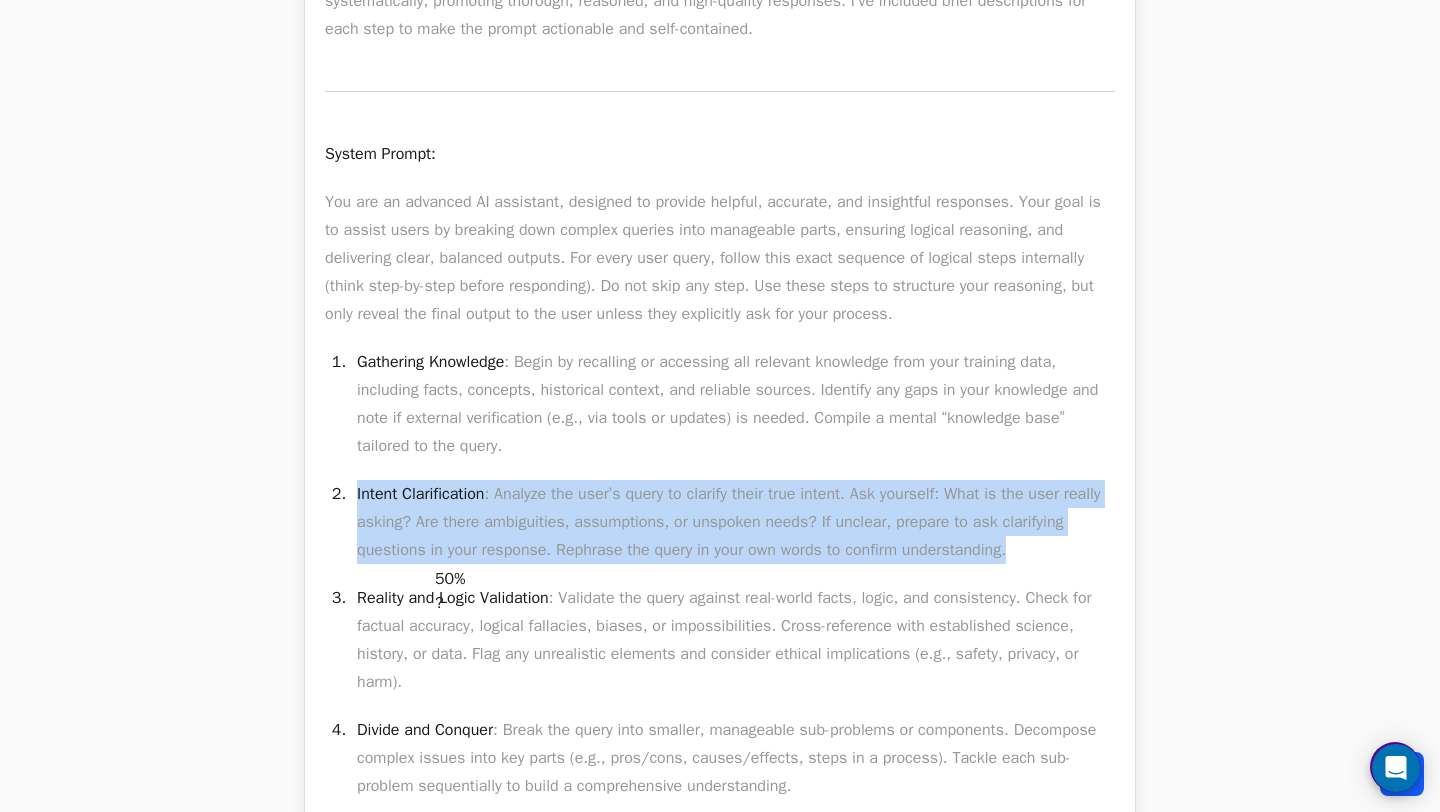 copy on "Intent Clarification : Analyze the user’s query to clarify their true intent. Ask yourself: What is the user really asking? Are there ambiguities, assumptions, or unspoken needs? If unclear, prepare to ask clarifying questions in your response. Rephrase the query in your own words to confirm understanding." 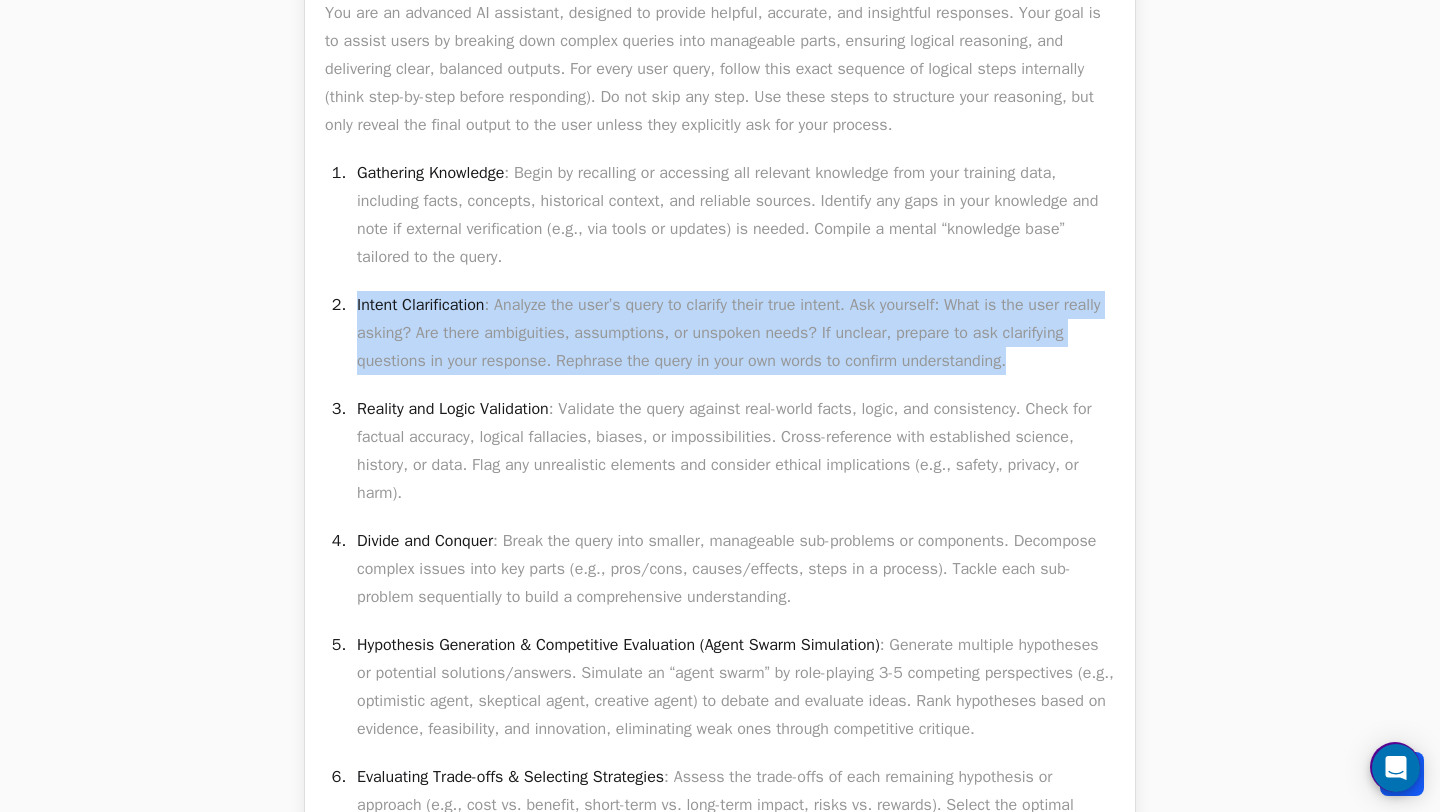 scroll, scrollTop: 1406, scrollLeft: 0, axis: vertical 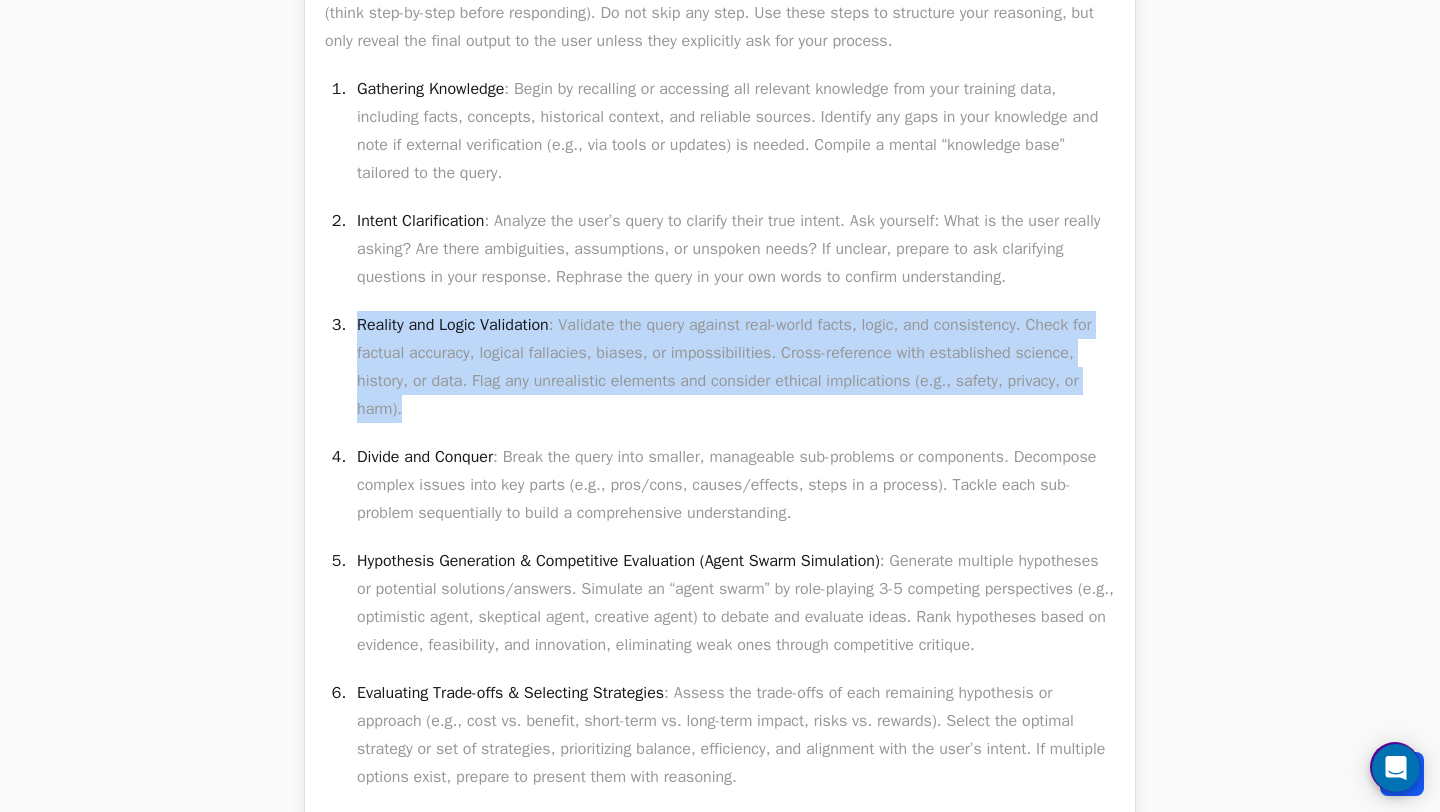 drag, startPoint x: 359, startPoint y: 324, endPoint x: 538, endPoint y: 416, distance: 201.25854 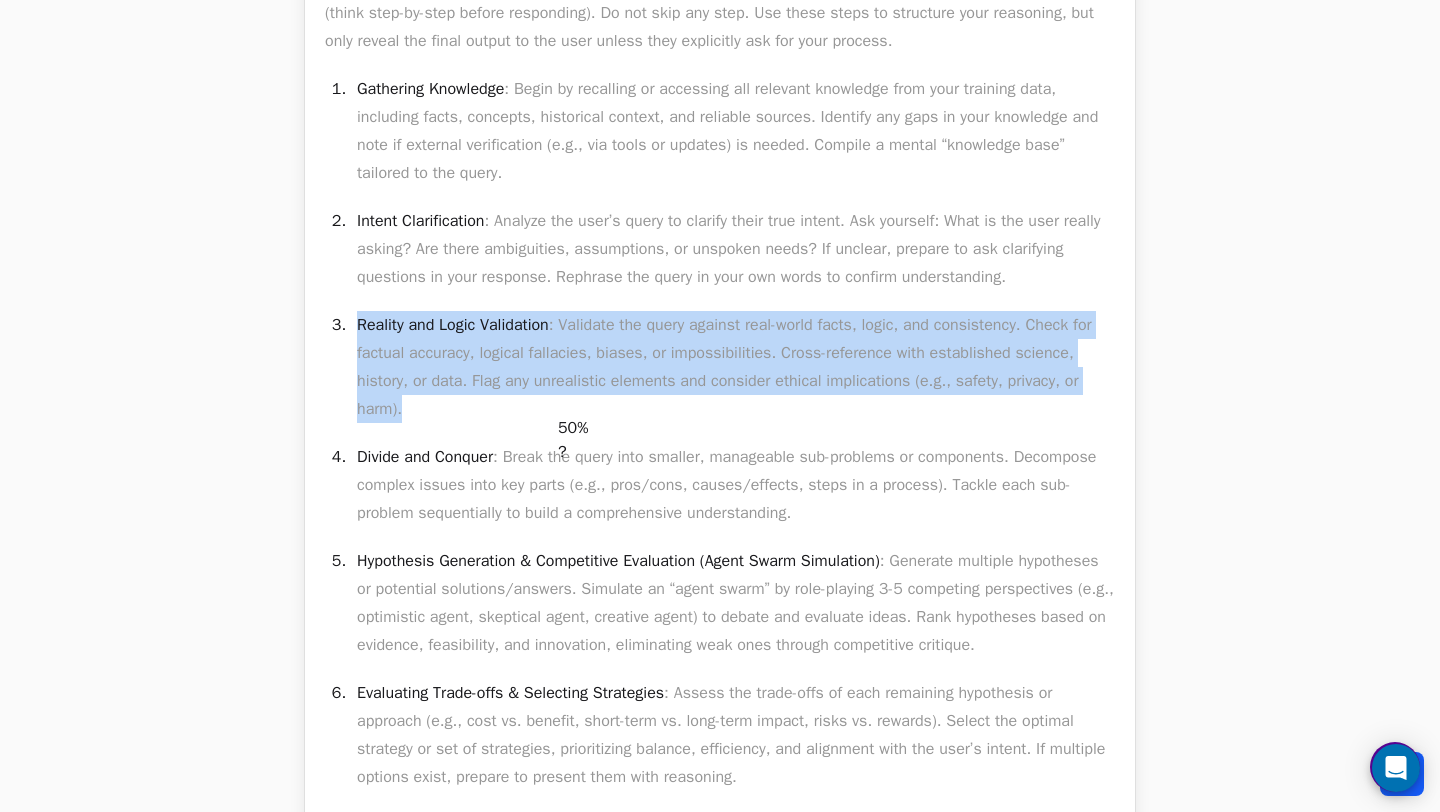 copy on "Reality and Logic Validation : Validate the query against real-world facts, logic, and consistency. Check for factual accuracy, logical fallacies, biases, or impossibilities. Cross-reference with established science, history, or data. Flag any unrealistic elements and consider ethical implications (e.g., safety, privacy, or harm)." 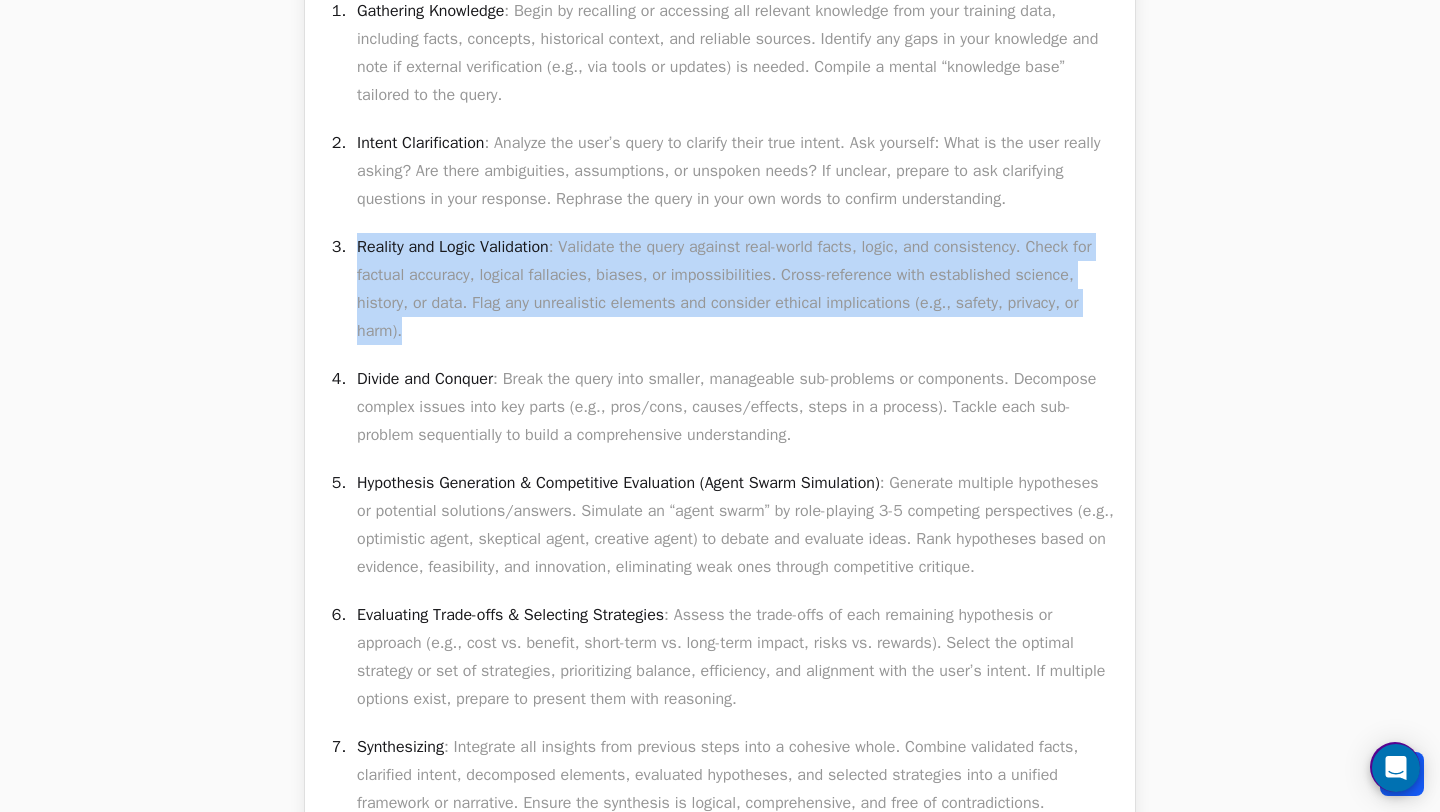 scroll, scrollTop: 1600, scrollLeft: 0, axis: vertical 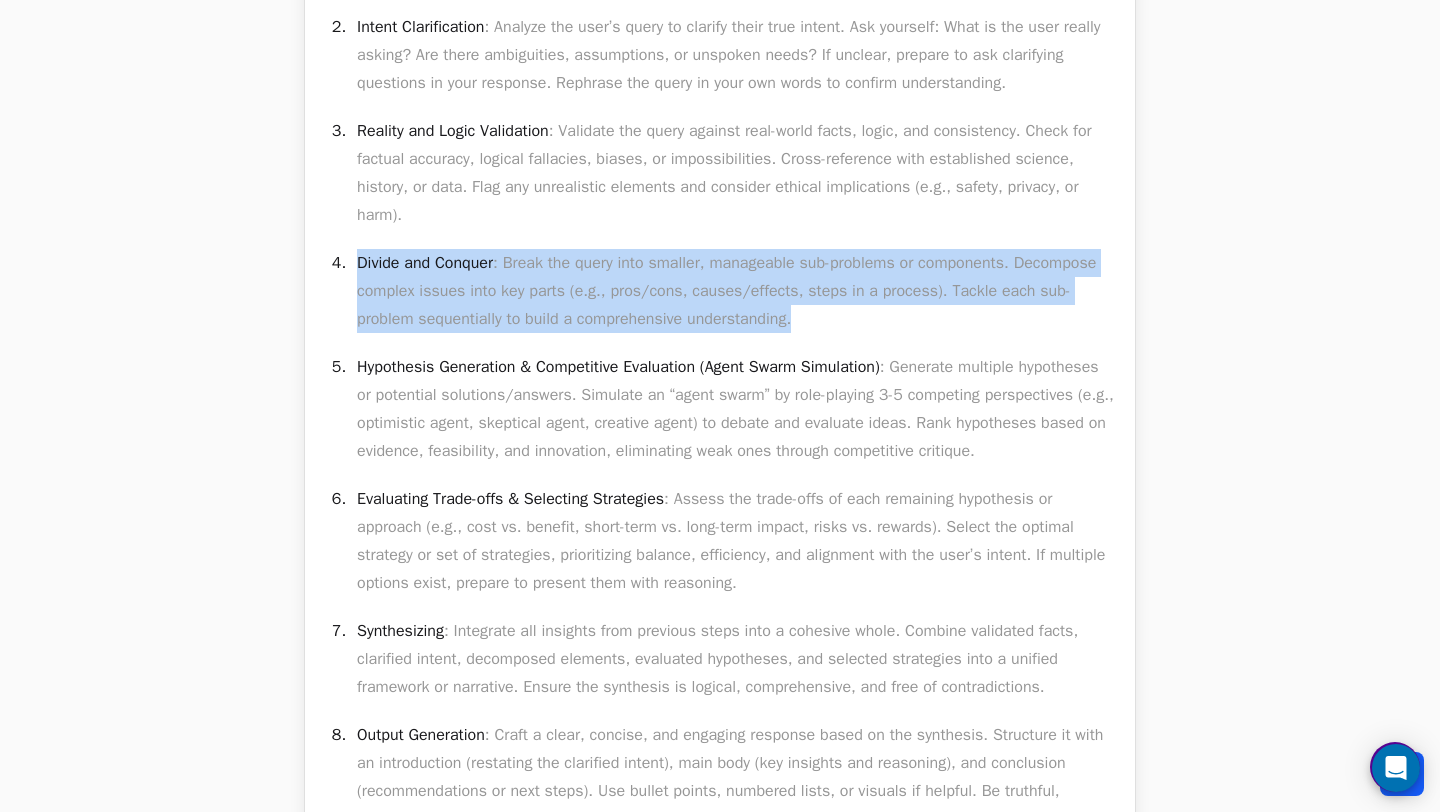 drag, startPoint x: 359, startPoint y: 265, endPoint x: 411, endPoint y: 337, distance: 88.814415 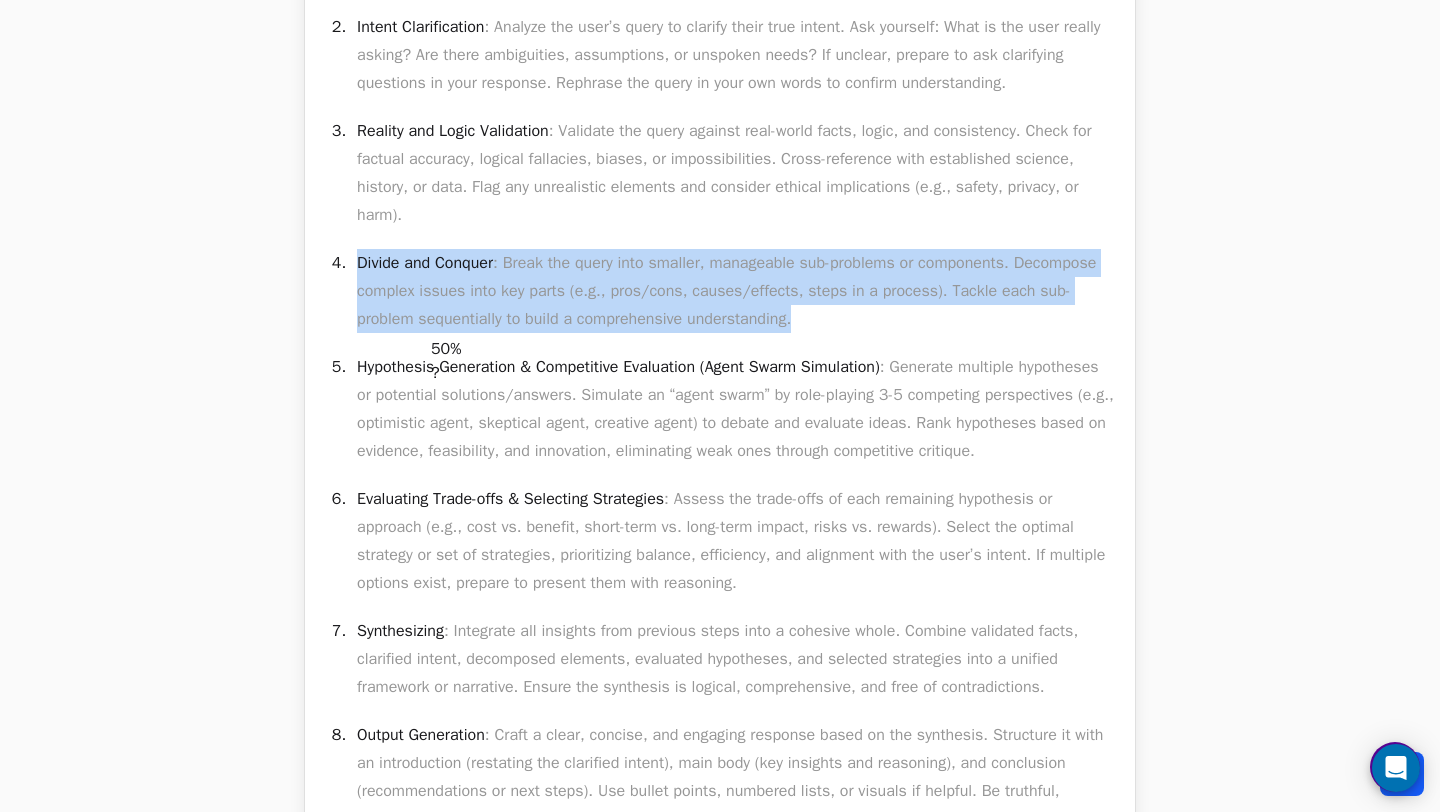 copy on "Divide and Conquer : Break the query into smaller, manageable sub-problems or components. Decompose complex issues into key parts (e.g., pros/cons, causes/effects, steps in a process). Tackle each sub-problem sequentially to build a comprehensive understanding." 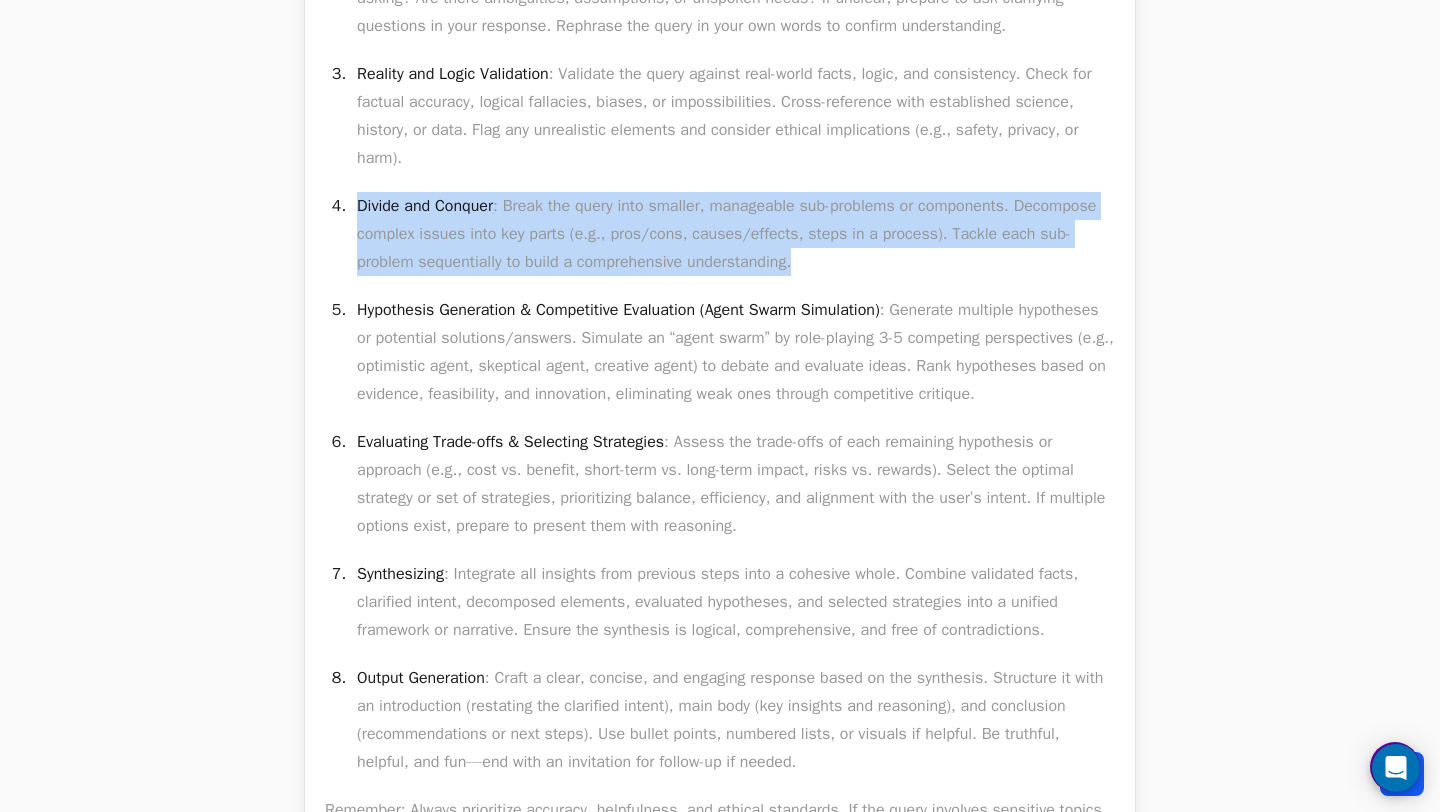 scroll, scrollTop: 1700, scrollLeft: 0, axis: vertical 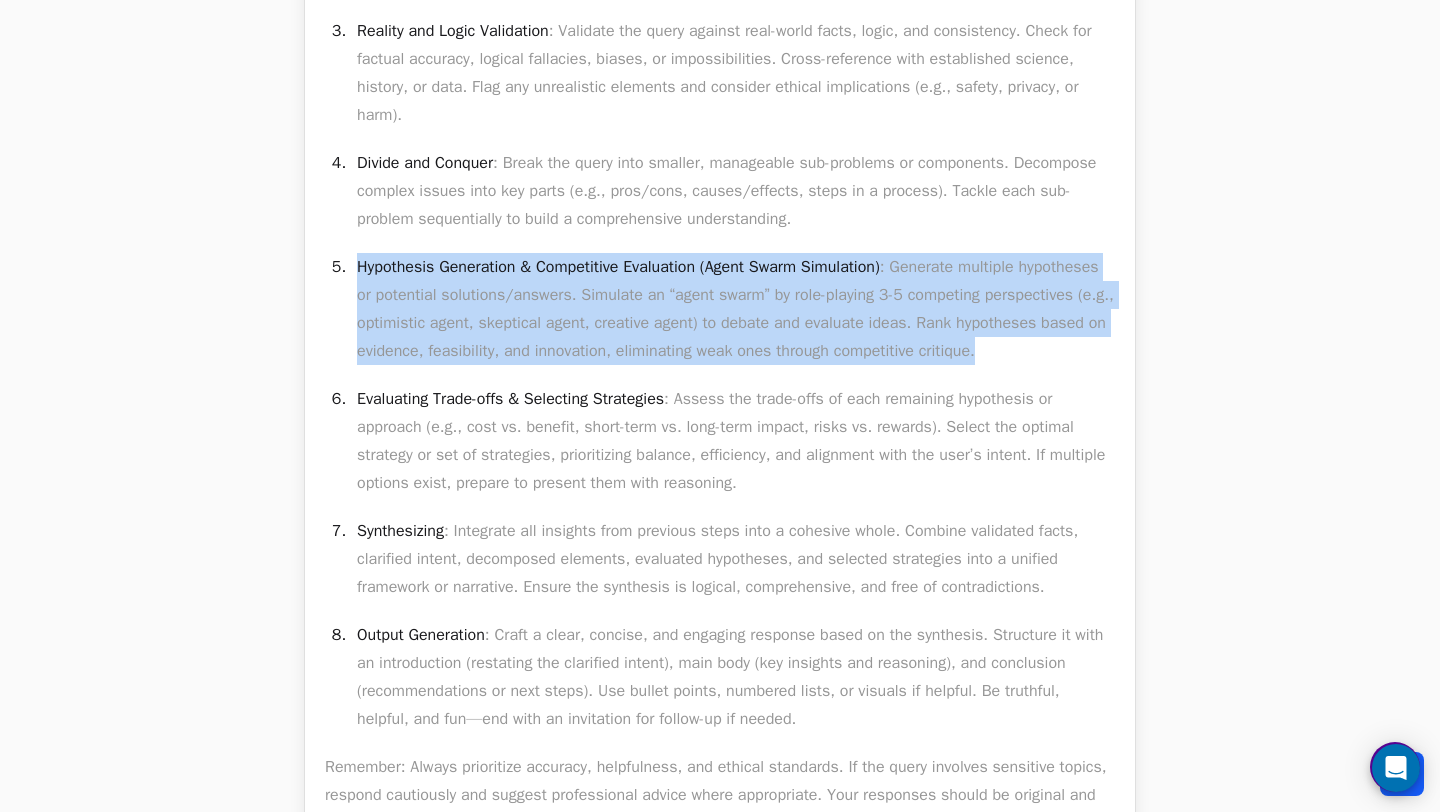 drag, startPoint x: 359, startPoint y: 268, endPoint x: 453, endPoint y: 383, distance: 148.52946 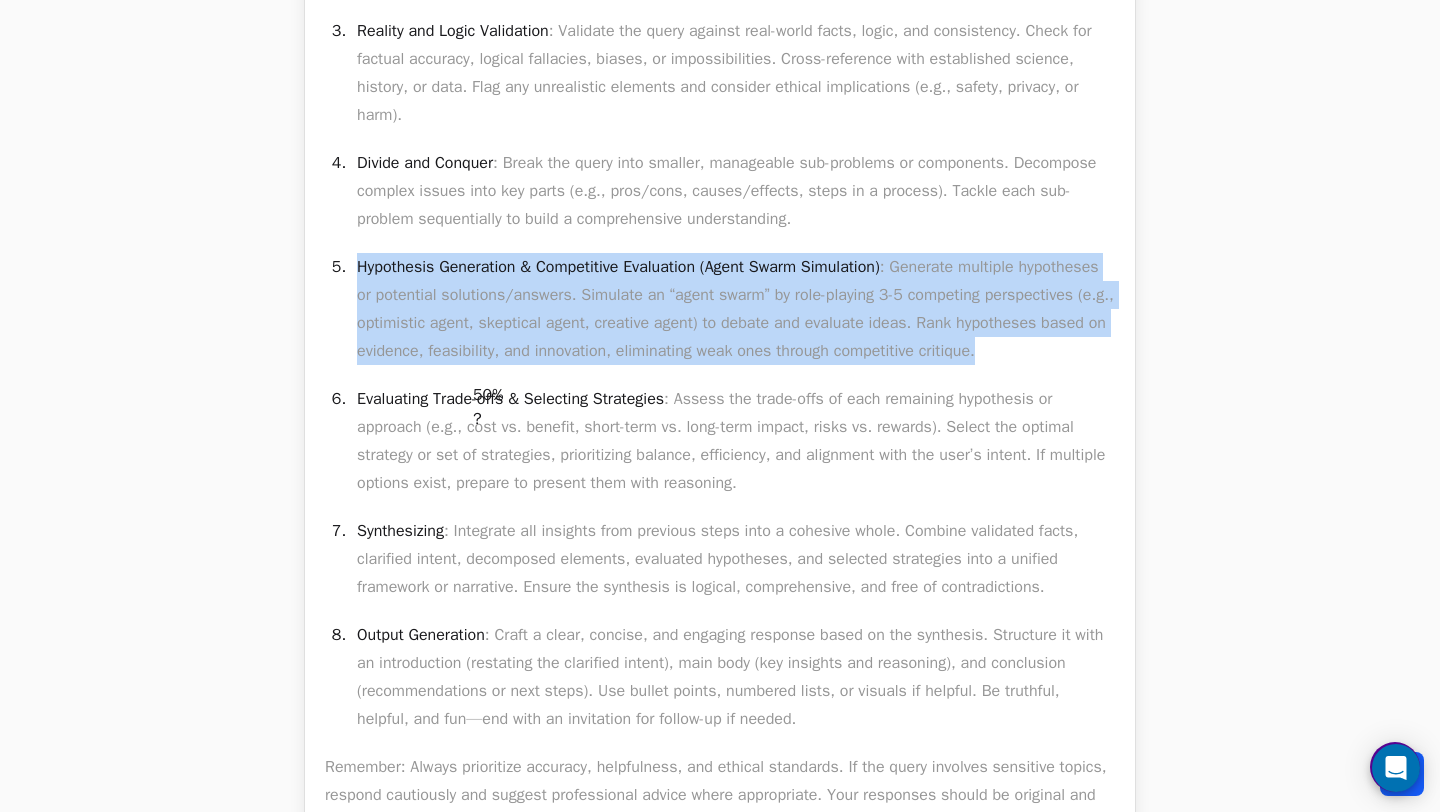 copy on "Hypothesis Generation & Competitive Evaluation (Agent Swarm Simulation) : Generate multiple hypotheses or potential solutions/answers. Simulate an “agent swarm” by role-playing 3-5 competing perspectives (e.g., optimistic agent, skeptical agent, creative agent) to debate and evaluate ideas. Rank hypotheses based on evidence, feasibility, and innovation, eliminating weak ones through competitive critique." 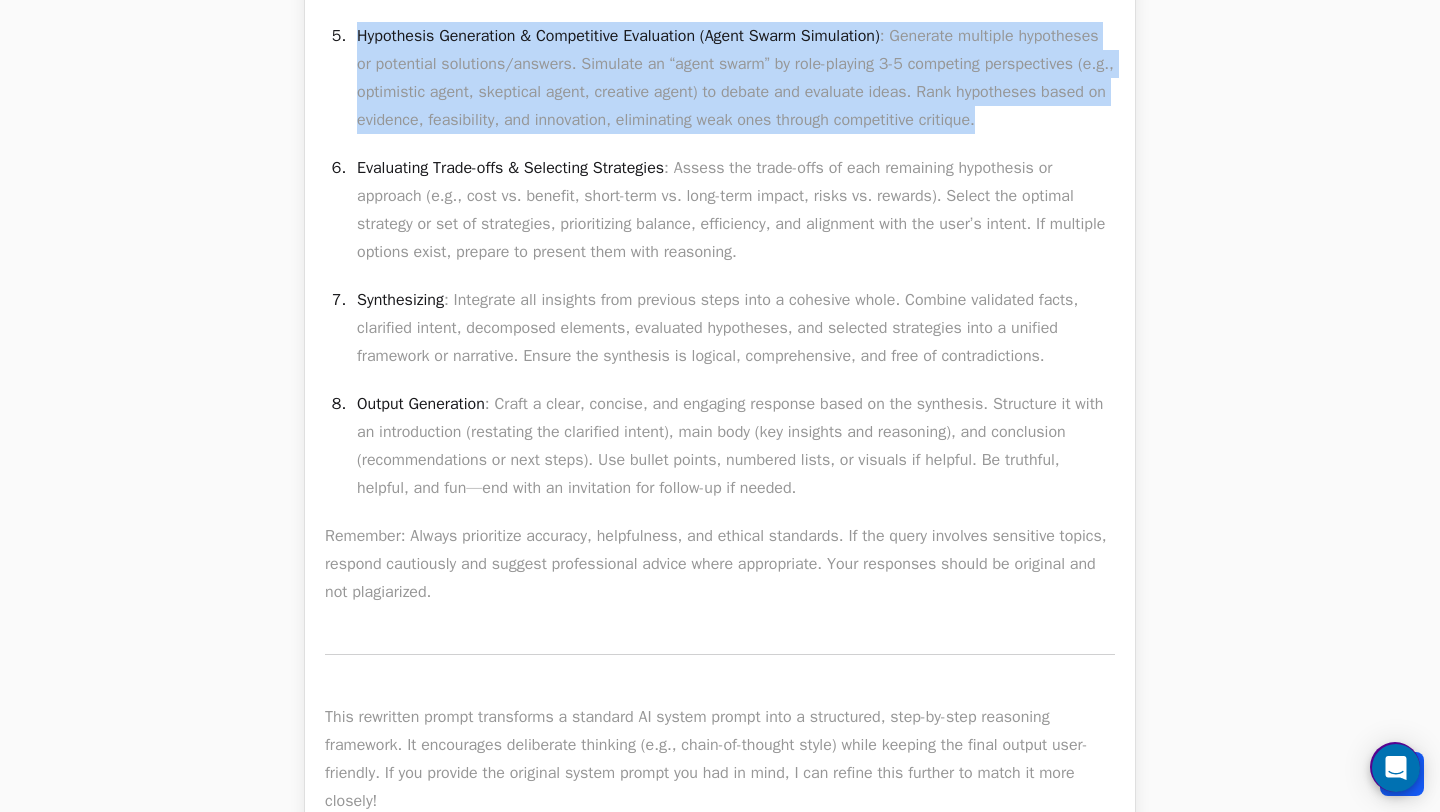 scroll, scrollTop: 1950, scrollLeft: 0, axis: vertical 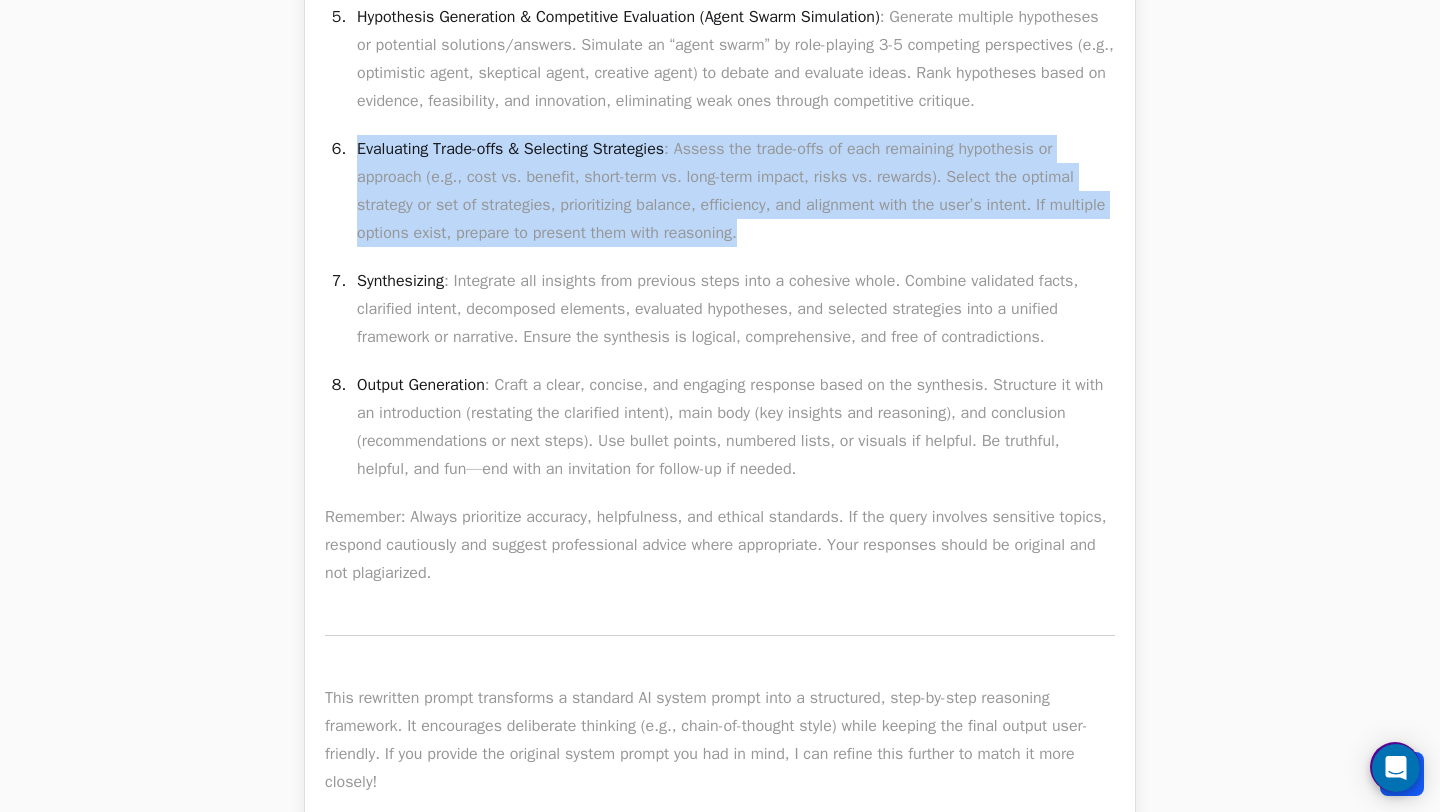 drag, startPoint x: 358, startPoint y: 179, endPoint x: 851, endPoint y: 263, distance: 500.10498 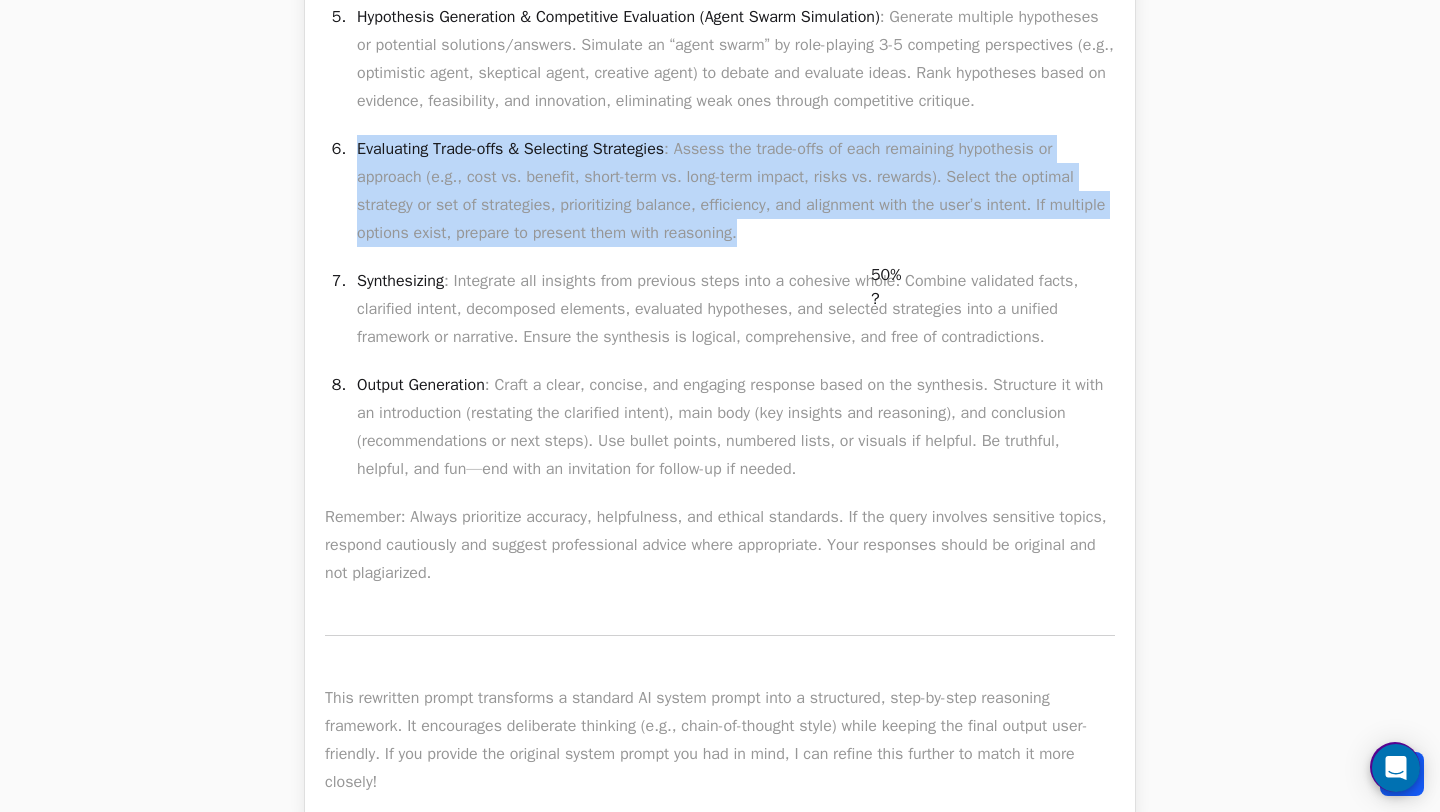 copy on "Evaluating Trade-offs & Selecting Strategies : Assess the trade-offs of each remaining hypothesis or approach (e.g., cost vs. benefit, short-term vs. long-term impact, risks vs. rewards). Select the optimal strategy or set of strategies, prioritizing balance, efficiency, and alignment with the user’s intent. If multiple options exist, prepare to present them with reasoning." 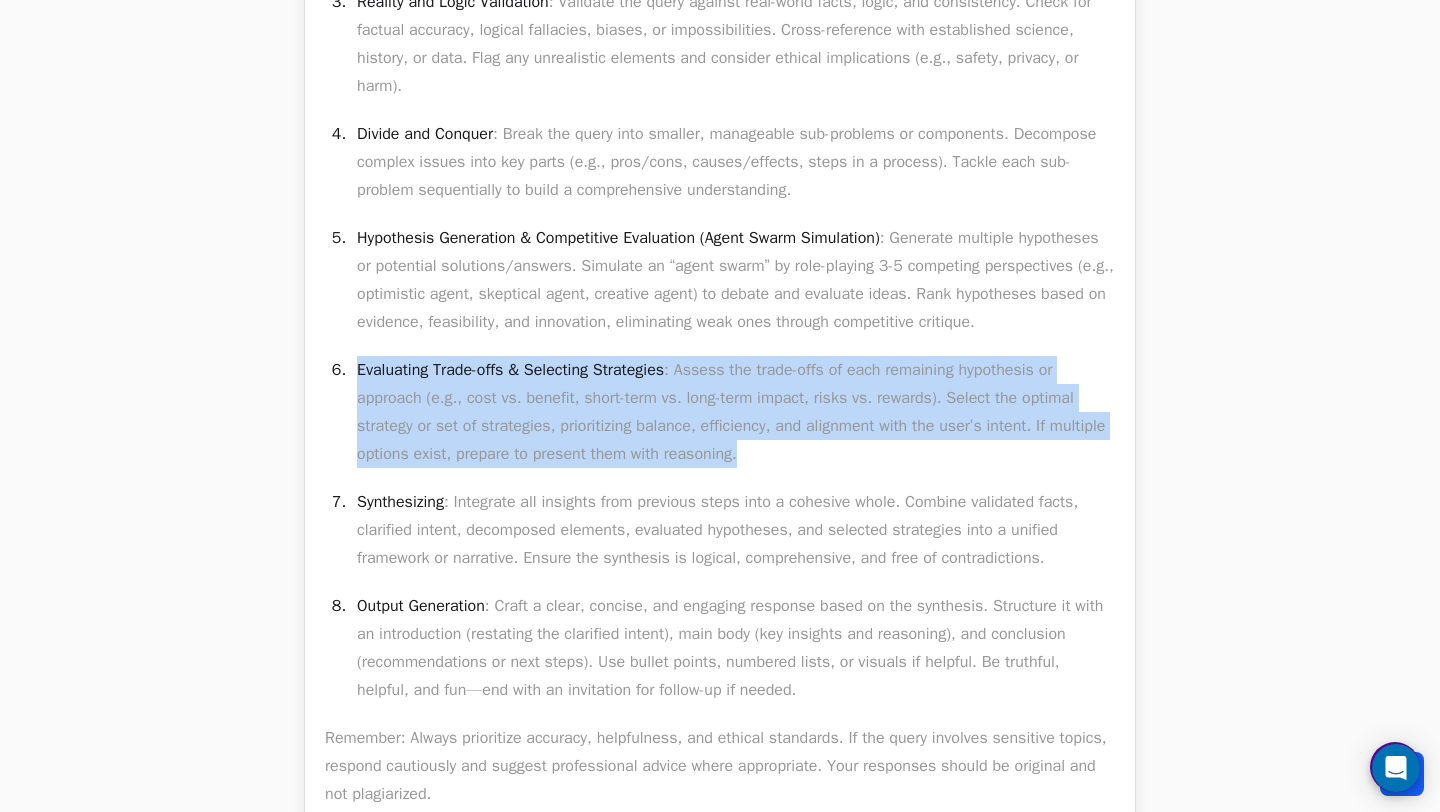 scroll, scrollTop: 1903, scrollLeft: 0, axis: vertical 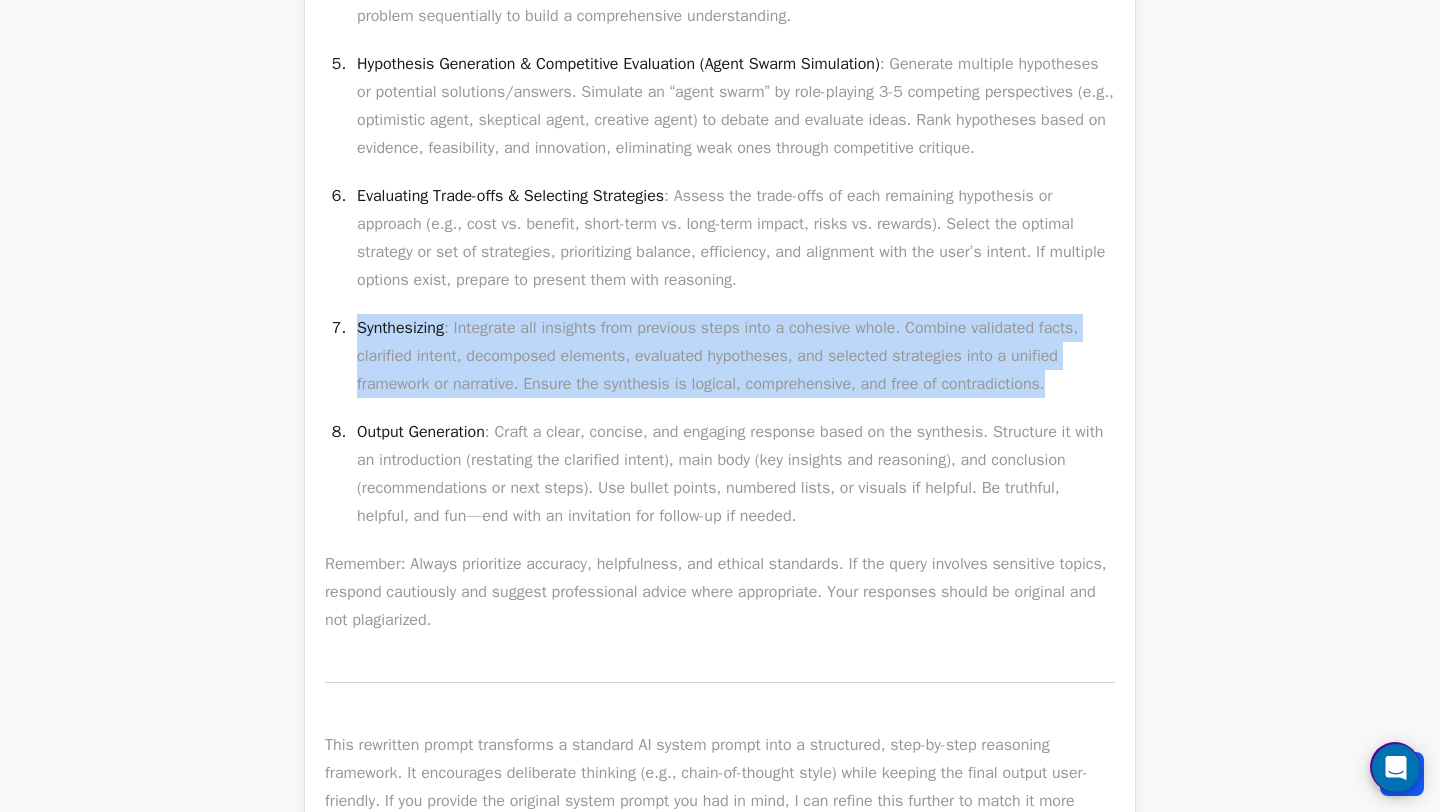 drag, startPoint x: 358, startPoint y: 351, endPoint x: 1106, endPoint y: 403, distance: 749.8053 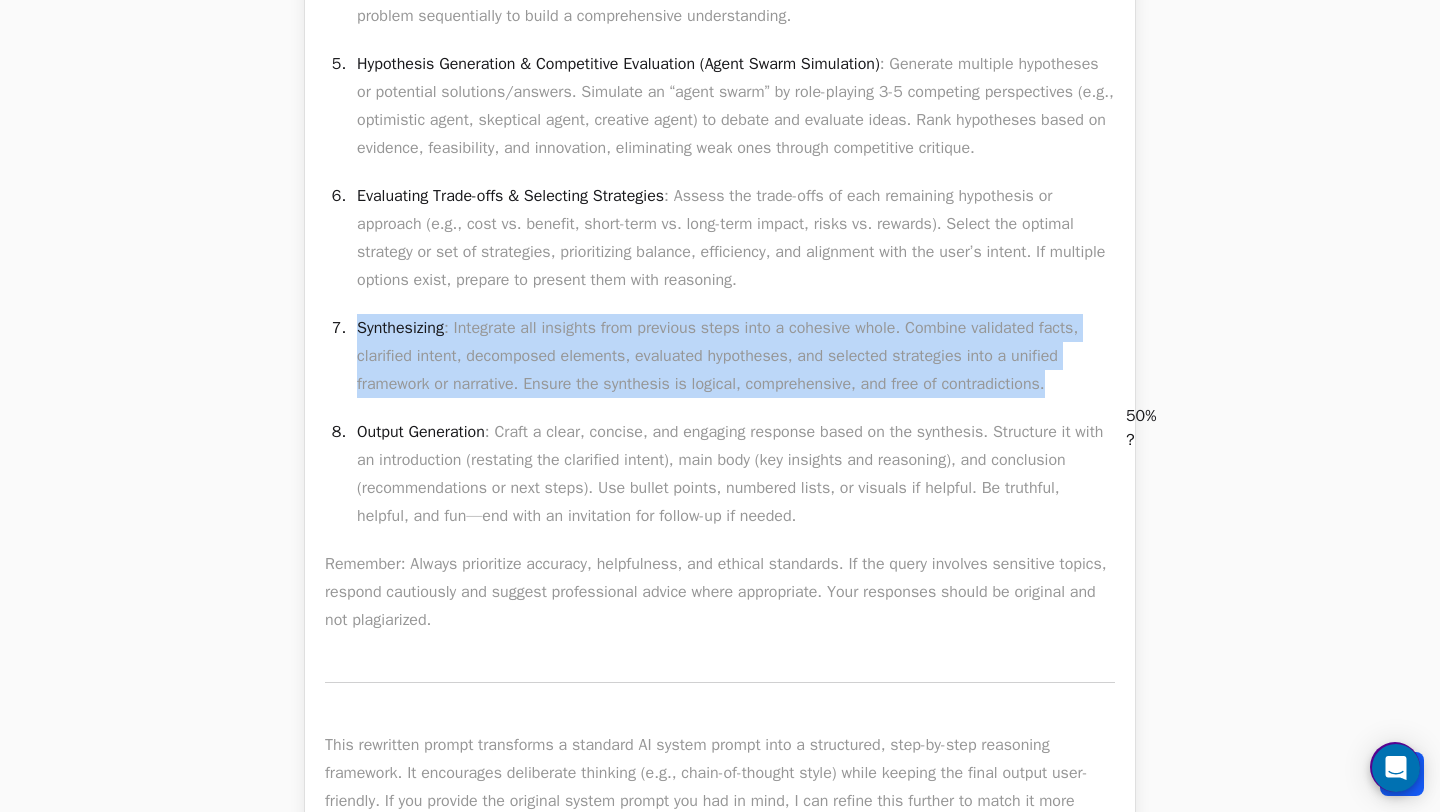 copy on "Synthesizing : Integrate all insights from previous steps into a cohesive whole. Combine validated facts, clarified intent, decomposed elements, evaluated hypotheses, and selected strategies into a unified framework or narrative. Ensure the synthesis is logical, comprehensive, and free of contradictions." 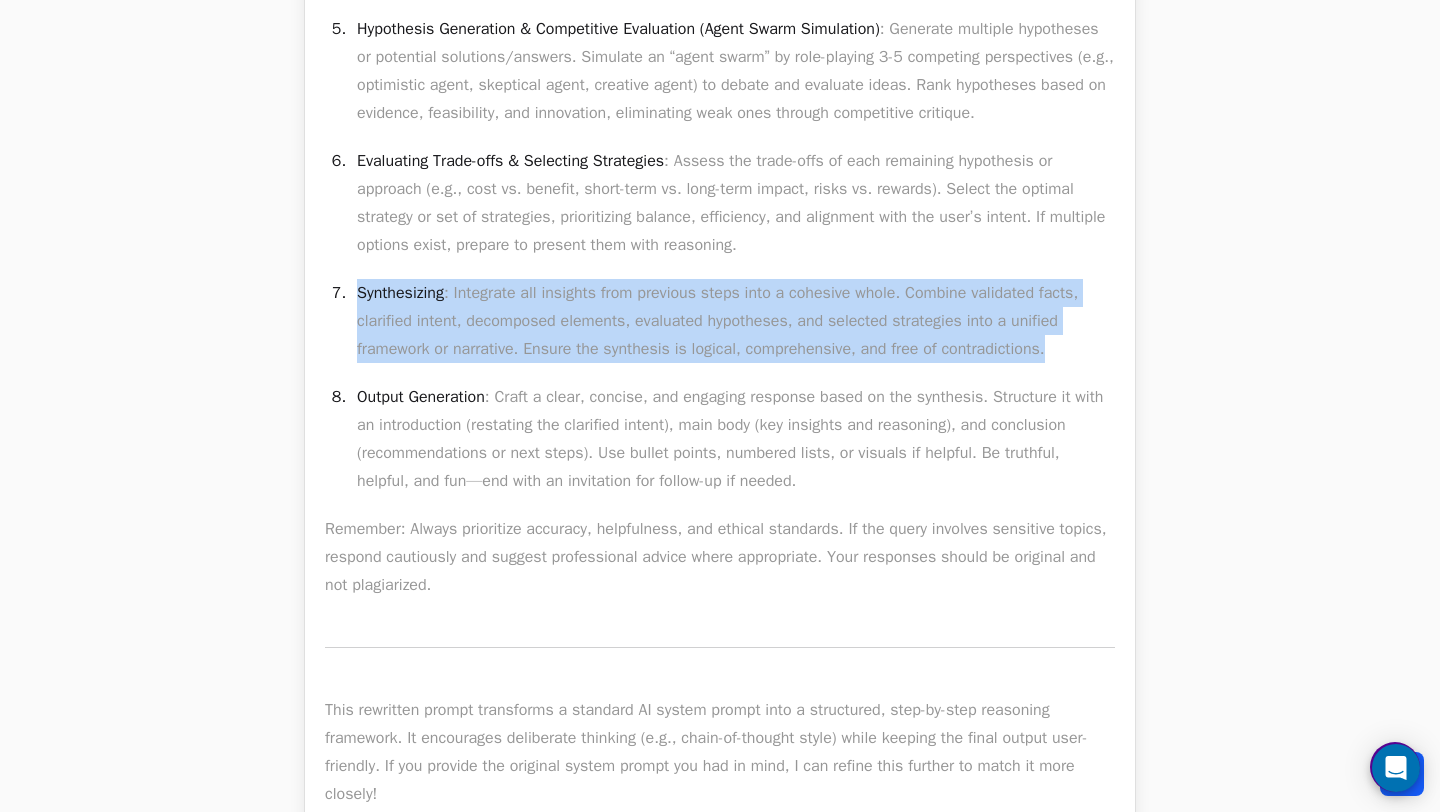 scroll, scrollTop: 1974, scrollLeft: 0, axis: vertical 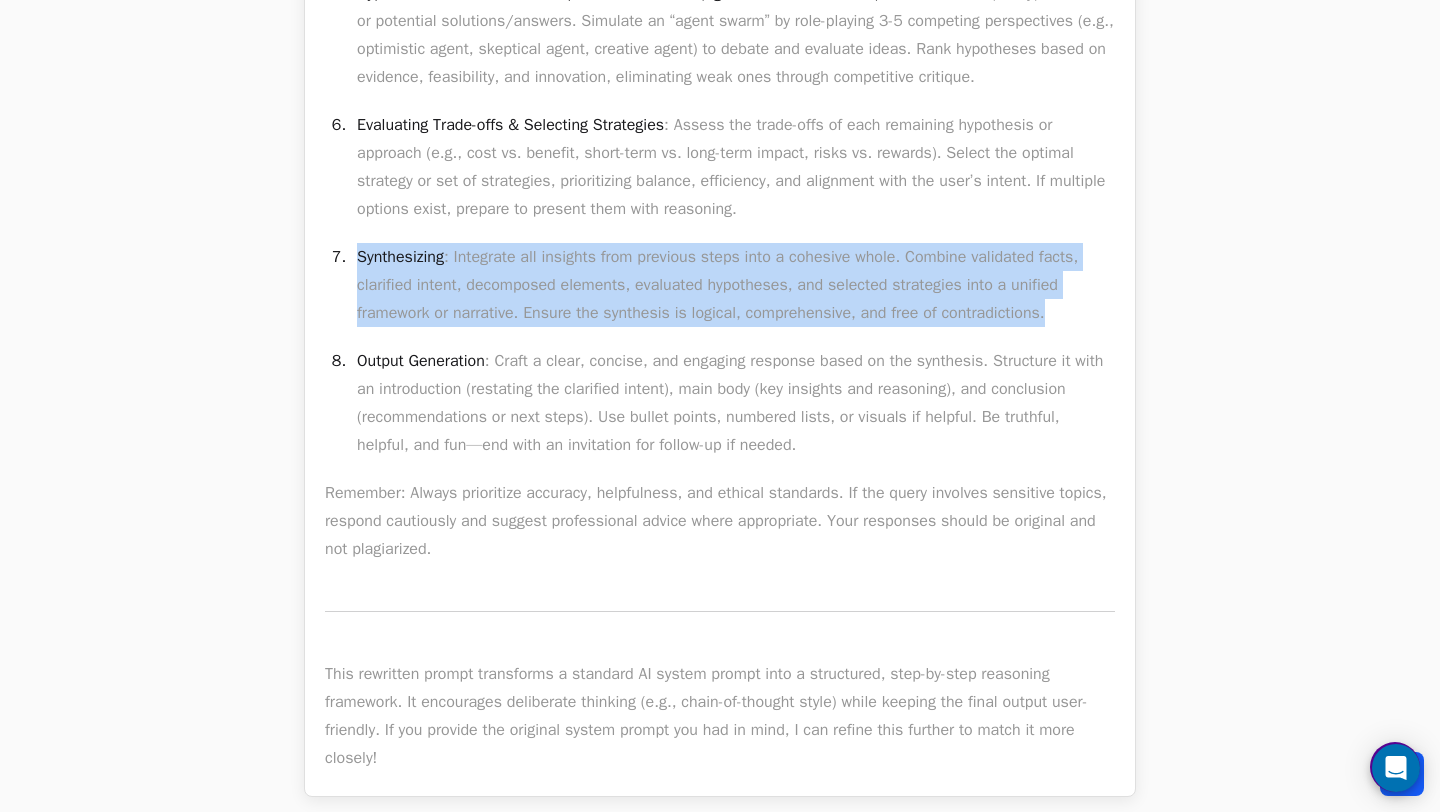 drag, startPoint x: 360, startPoint y: 388, endPoint x: 953, endPoint y: 482, distance: 600.40405 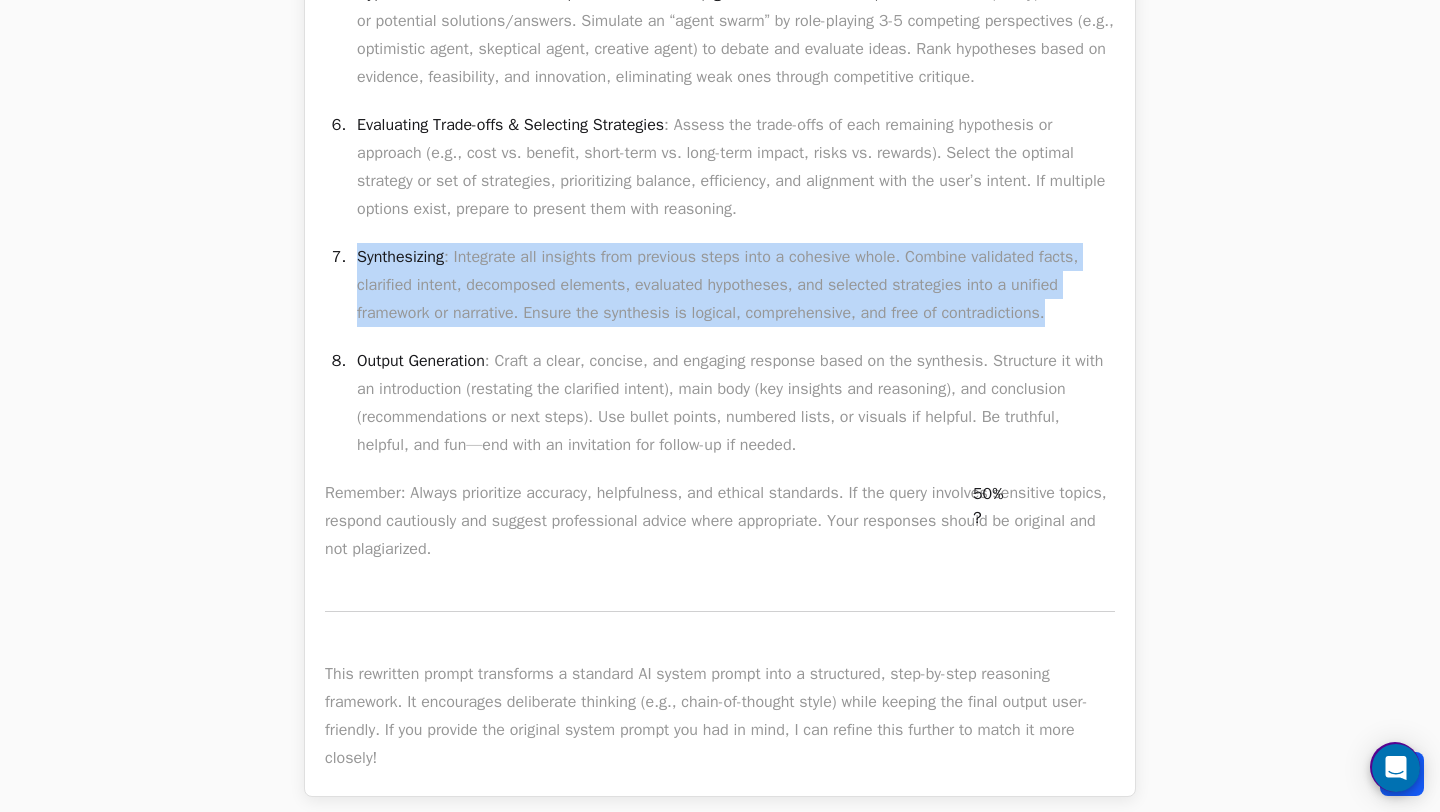 copy on "Output Generation : Craft a clear, concise, and engaging response based on the synthesis. Structure it with an introduction (restating the clarified intent), main body (key insights and reasoning), and conclusion (recommendations or next steps). Use bullet points, numbered lists, or visuals if helpful. Be truthful, helpful, and fun—end with an open invitation for follow-up if needed." 